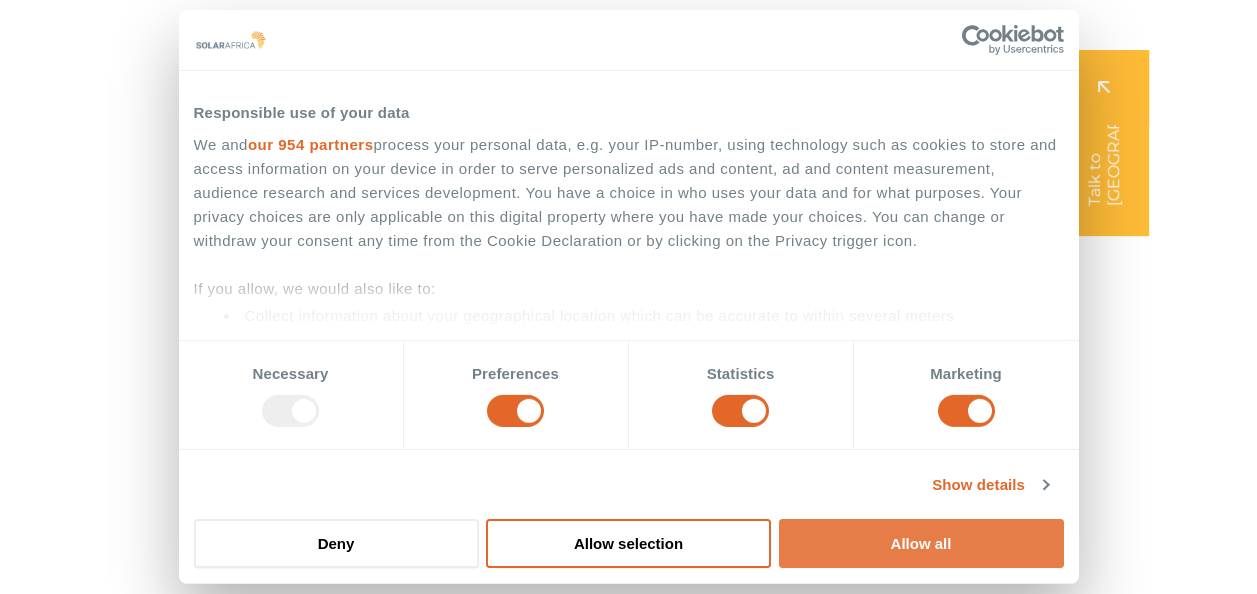 click on "Allow all" at bounding box center (921, 543) 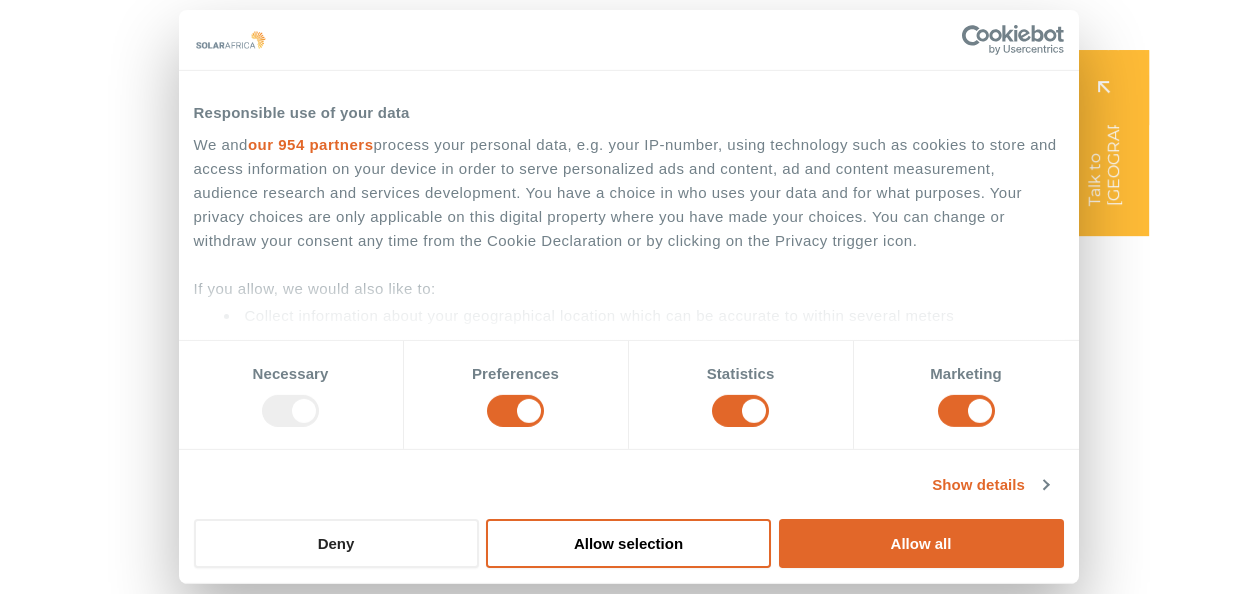 drag, startPoint x: 890, startPoint y: 546, endPoint x: 306, endPoint y: 535, distance: 584.1036 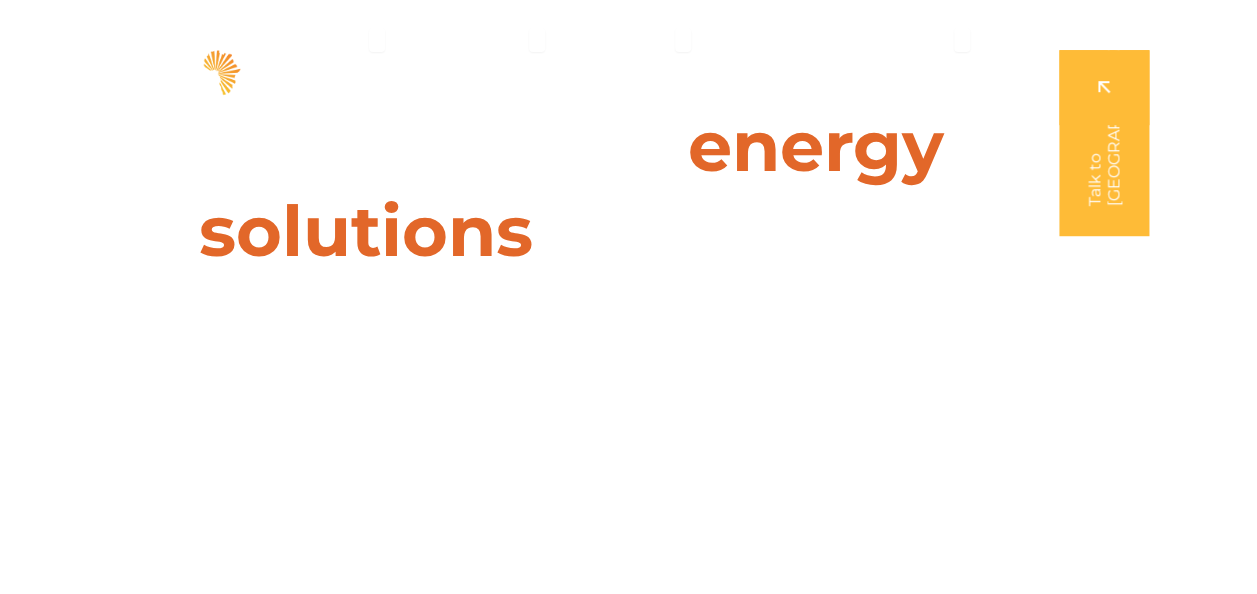 scroll, scrollTop: 0, scrollLeft: 0, axis: both 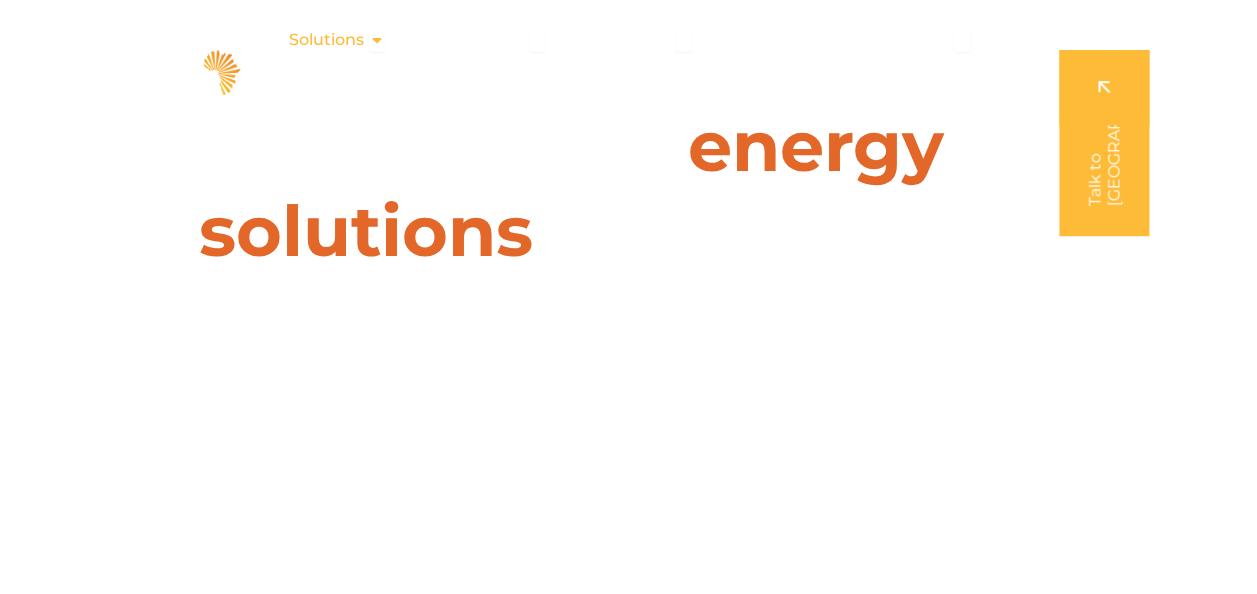 click at bounding box center [377, 40] 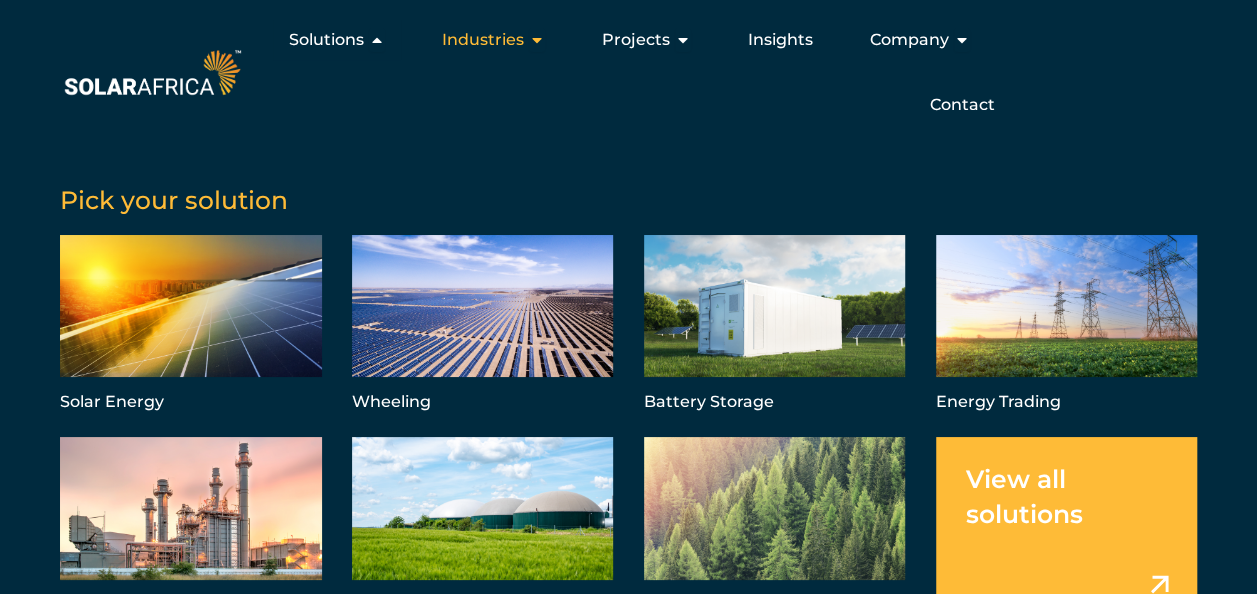 click at bounding box center (537, 40) 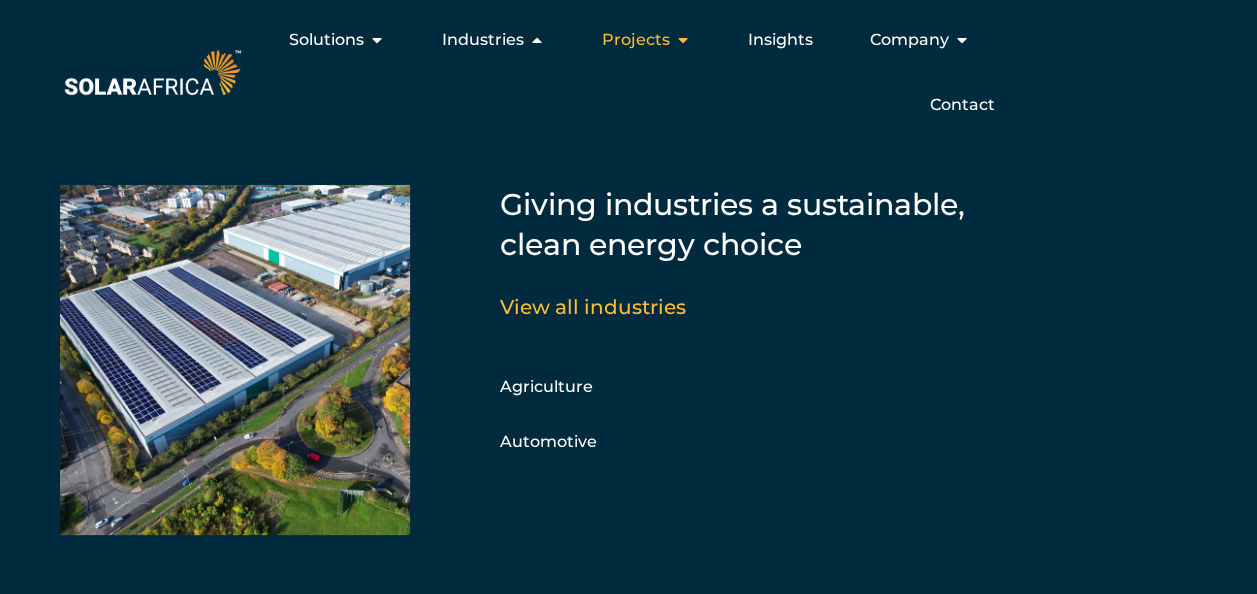click at bounding box center (683, 40) 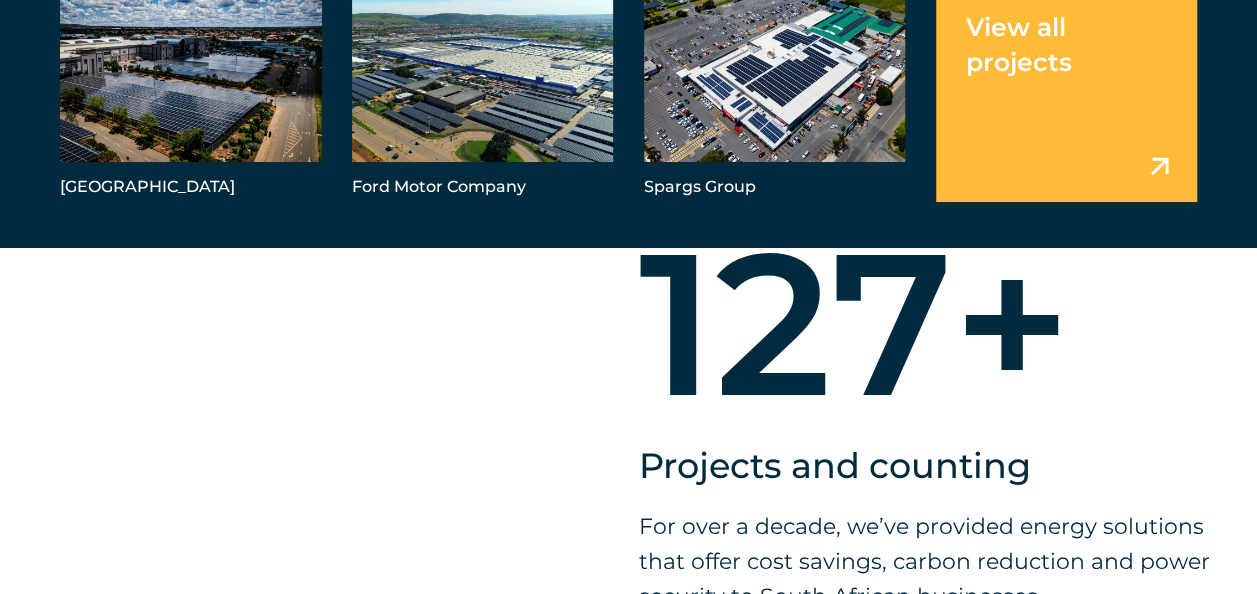 scroll, scrollTop: 1300, scrollLeft: 0, axis: vertical 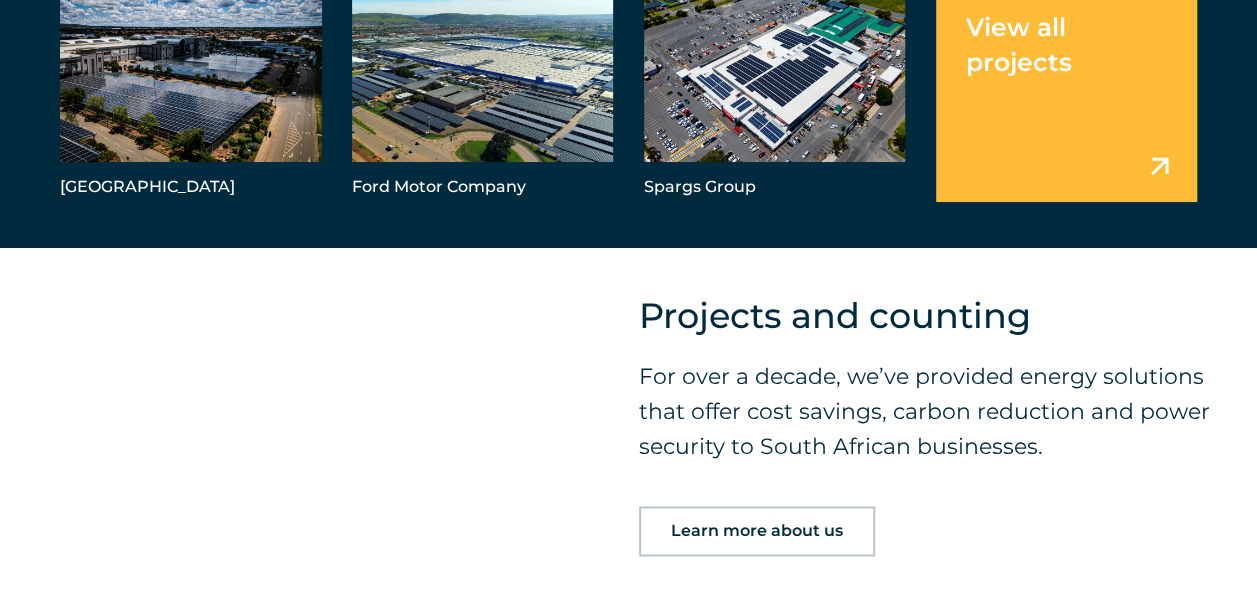 click at bounding box center (314, 314) 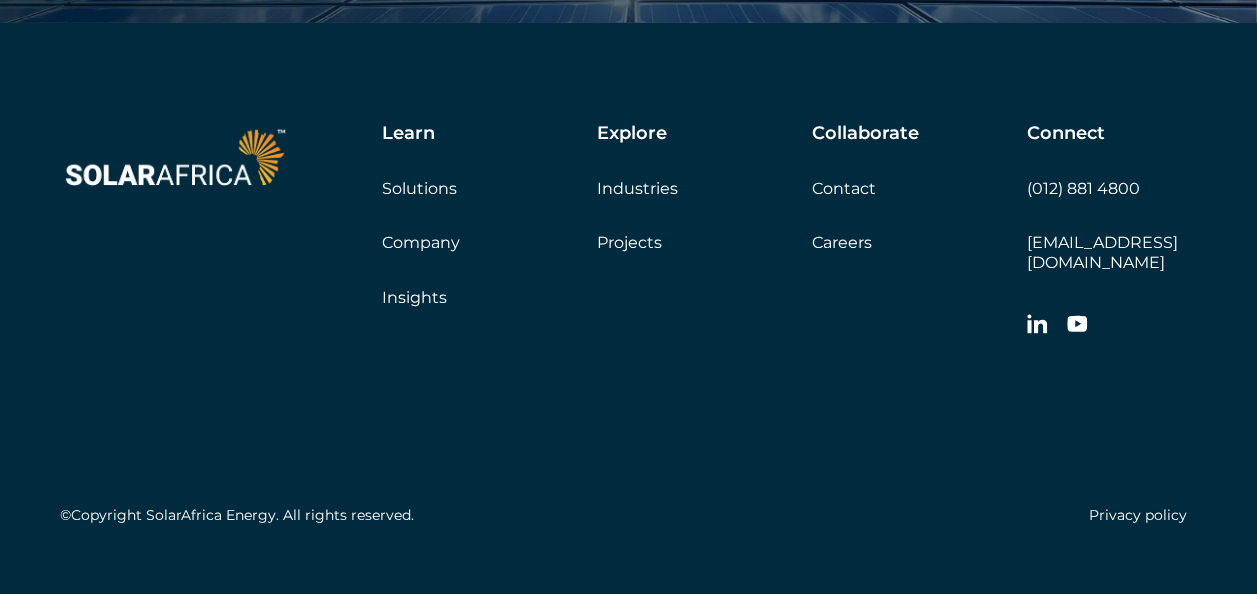 scroll, scrollTop: 6712, scrollLeft: 0, axis: vertical 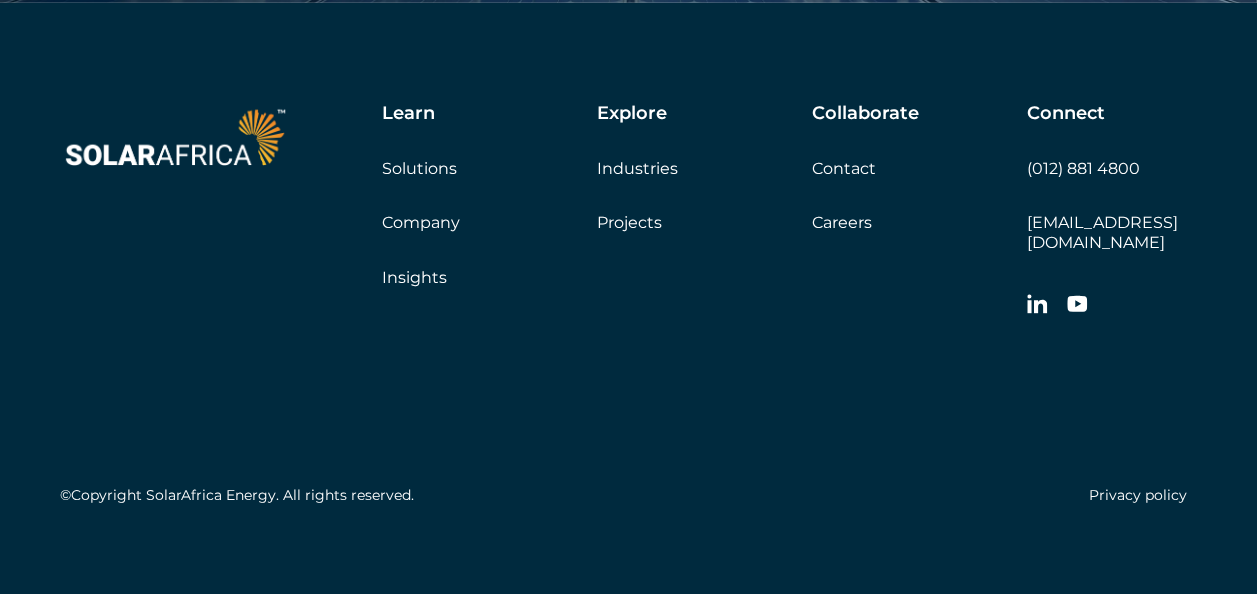 click on "Careers" at bounding box center (842, 222) 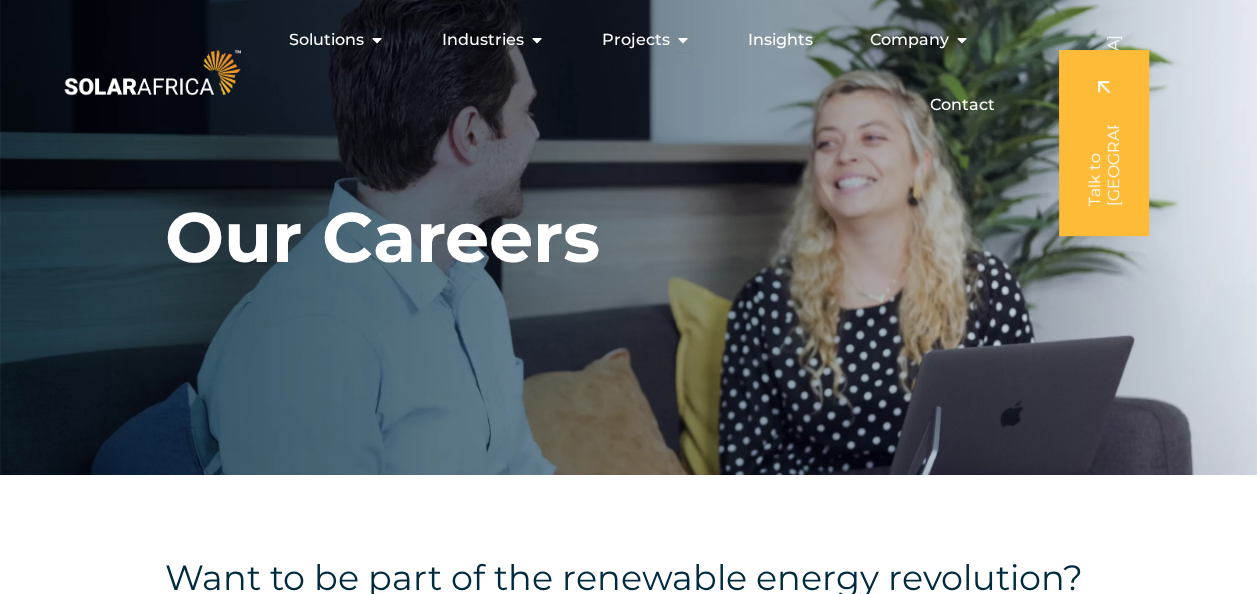 scroll, scrollTop: 0, scrollLeft: 0, axis: both 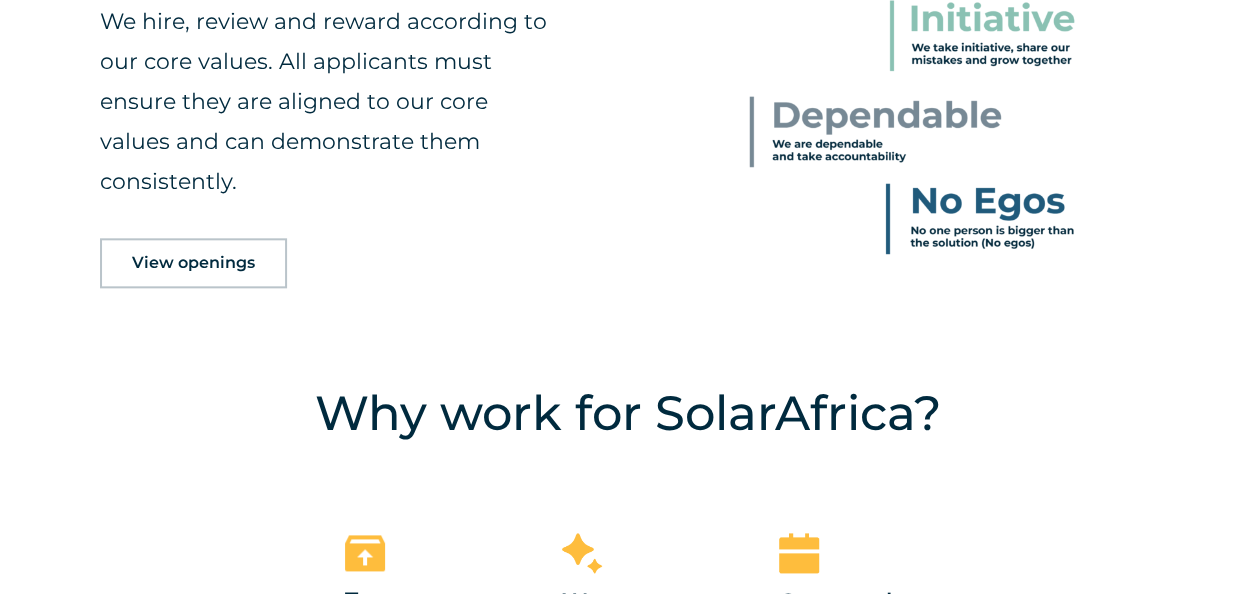 click on "View openings" at bounding box center [193, 263] 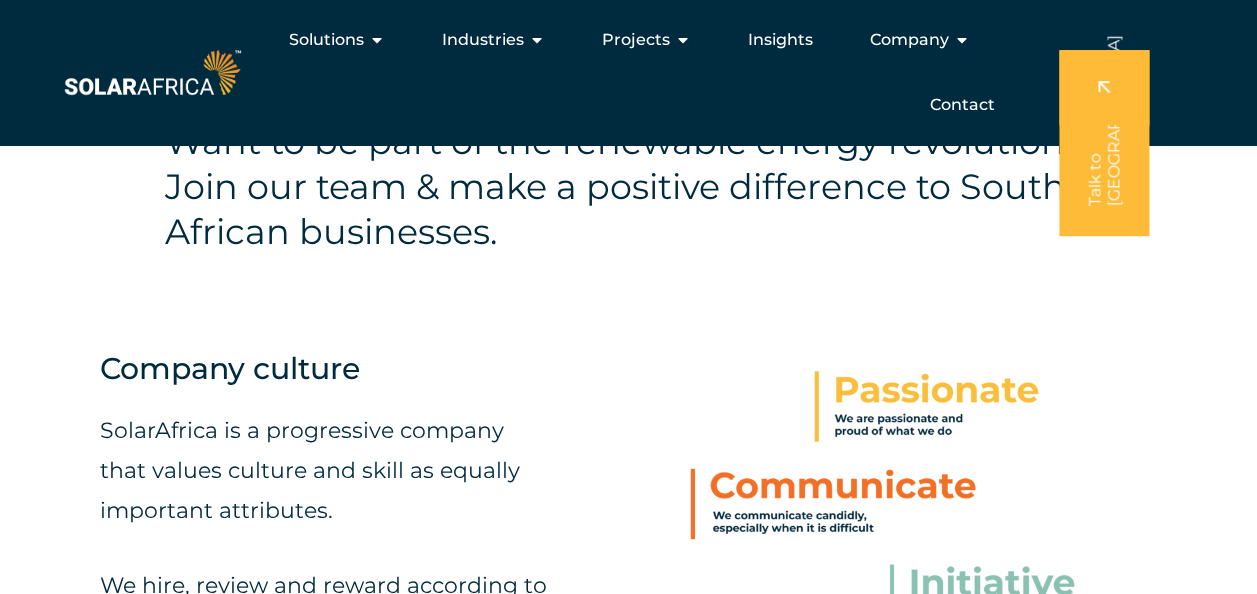 scroll, scrollTop: 324, scrollLeft: 0, axis: vertical 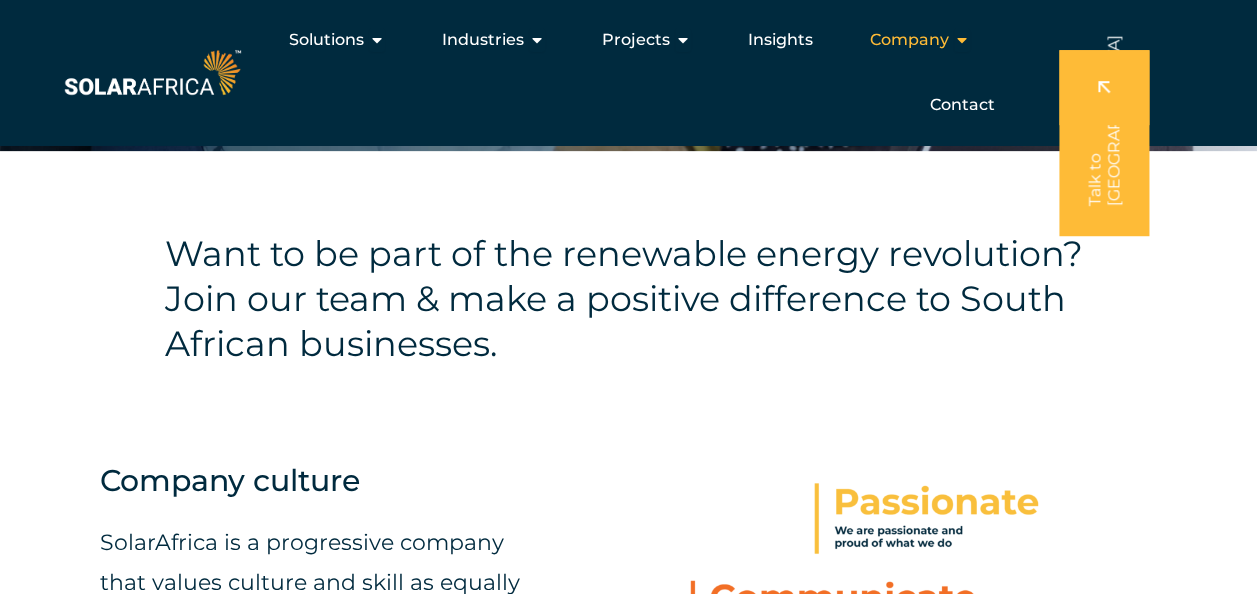 click at bounding box center (962, 40) 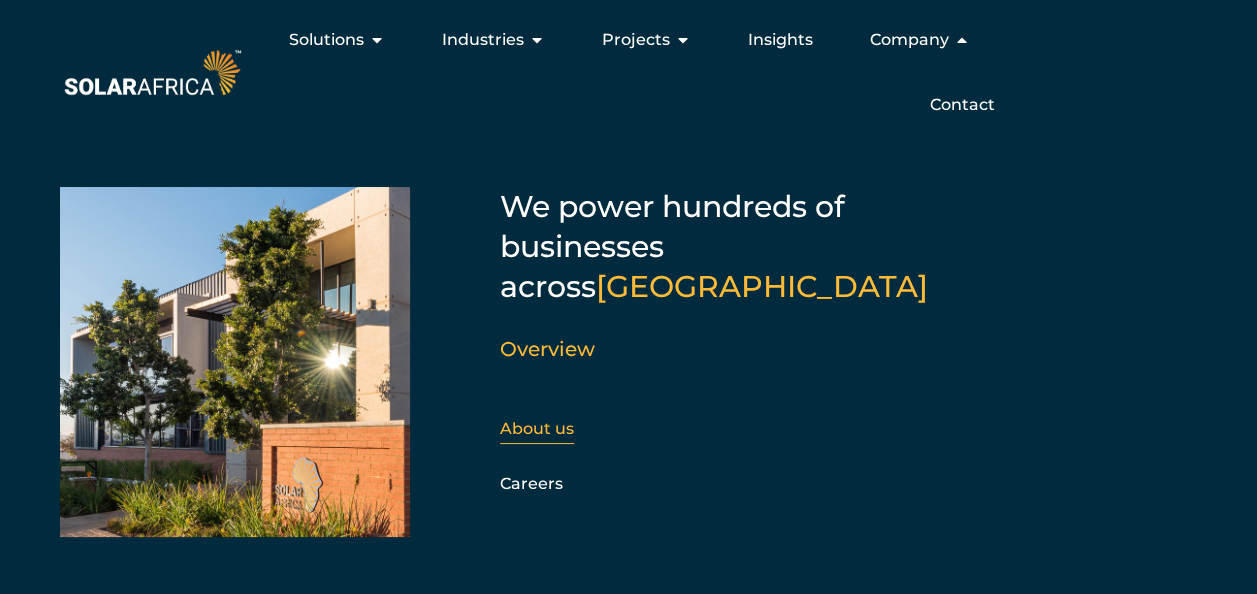 click on "About us" at bounding box center (537, 428) 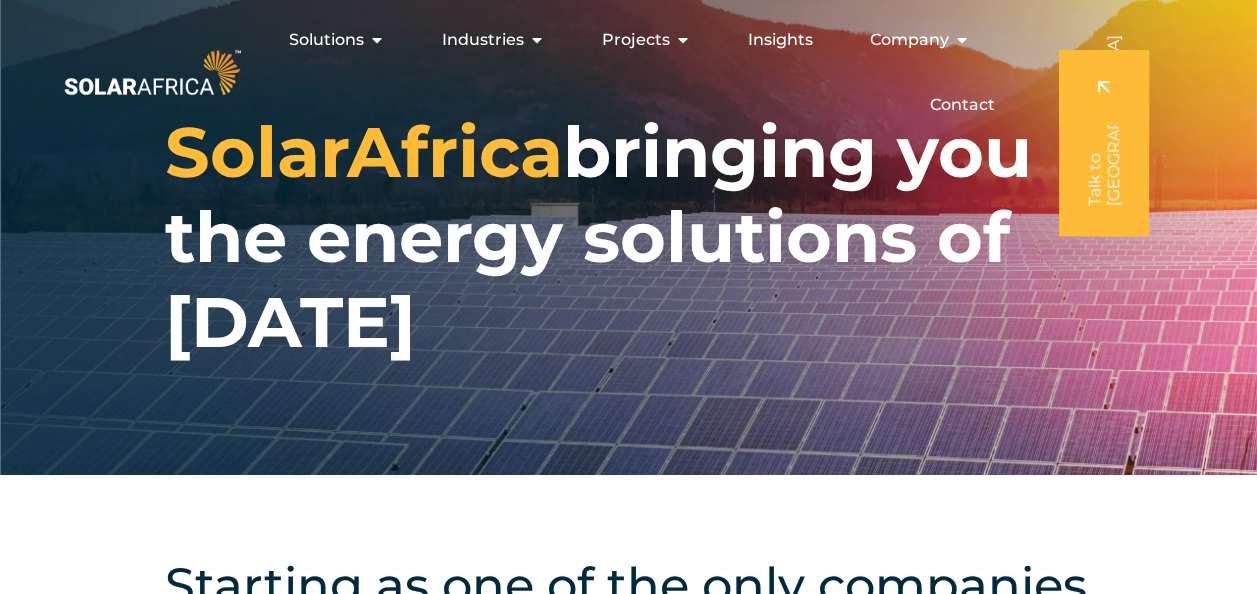scroll, scrollTop: 0, scrollLeft: 0, axis: both 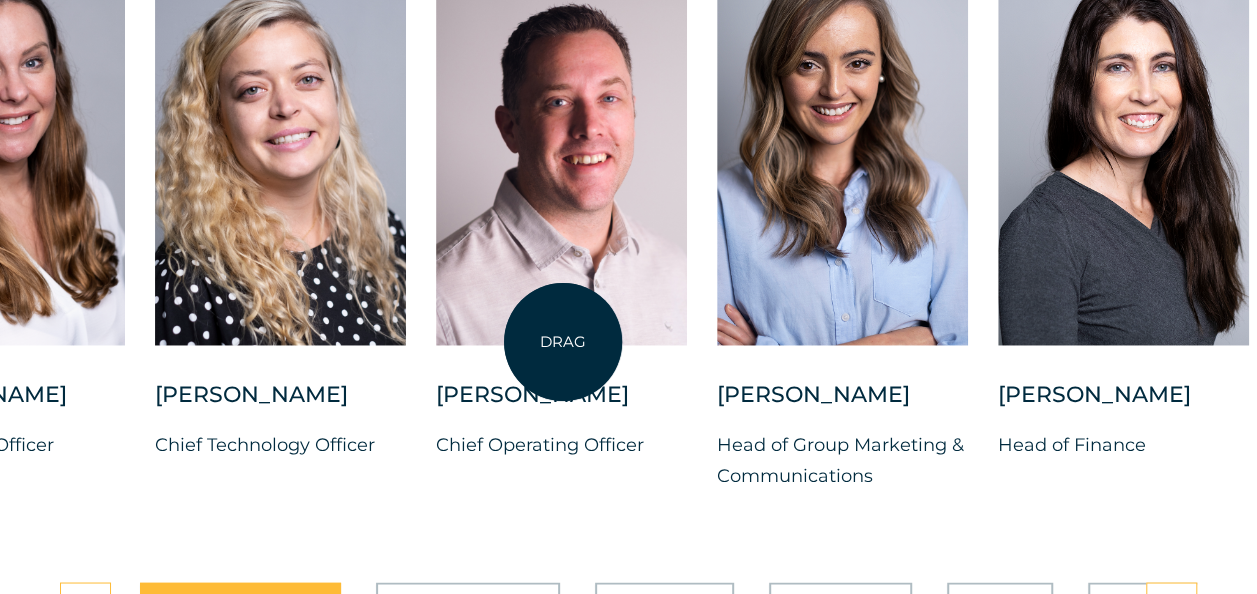 drag, startPoint x: 1050, startPoint y: 325, endPoint x: 430, endPoint y: 342, distance: 620.23303 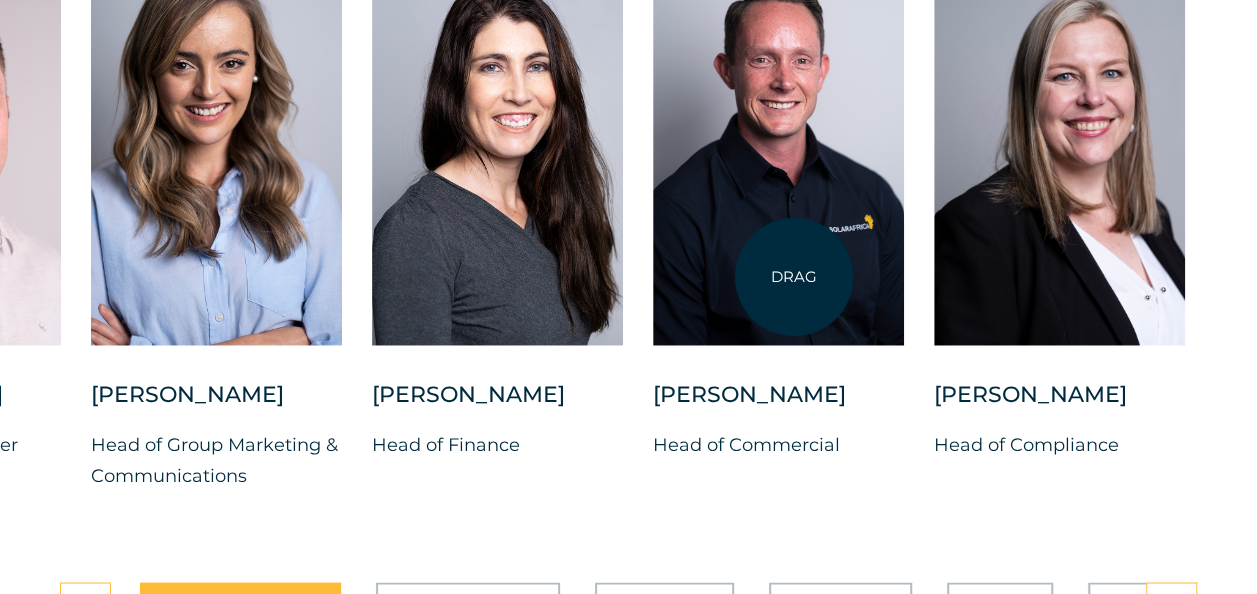 drag, startPoint x: 1064, startPoint y: 277, endPoint x: 403, endPoint y: 280, distance: 661.00684 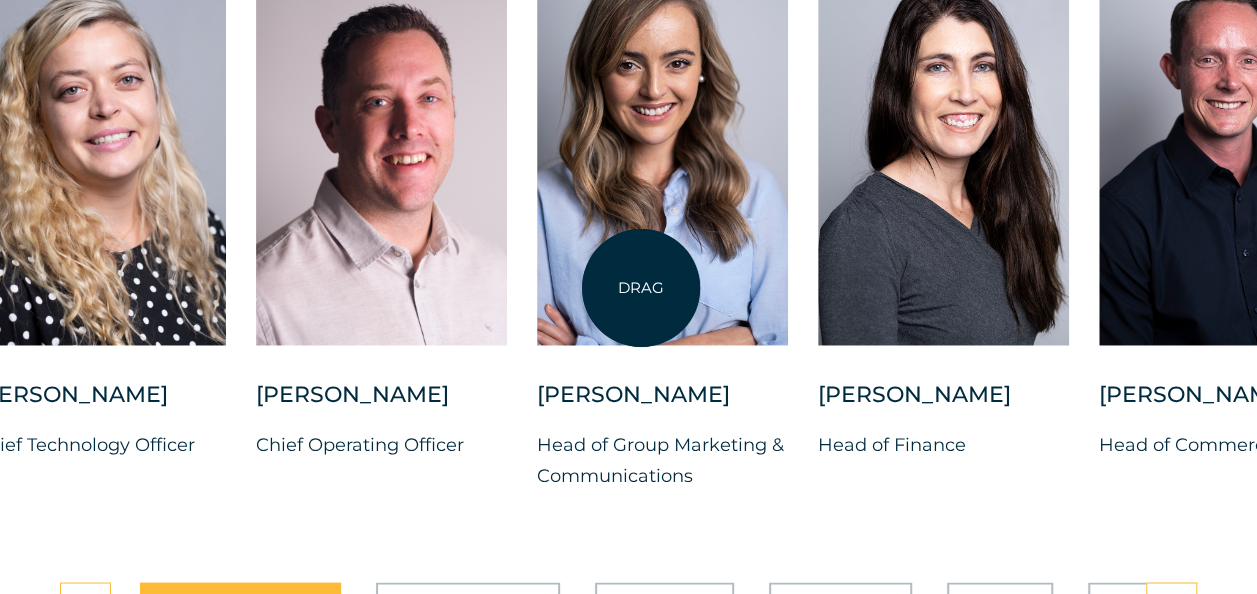 drag, startPoint x: 230, startPoint y: 285, endPoint x: 952, endPoint y: 275, distance: 722.0693 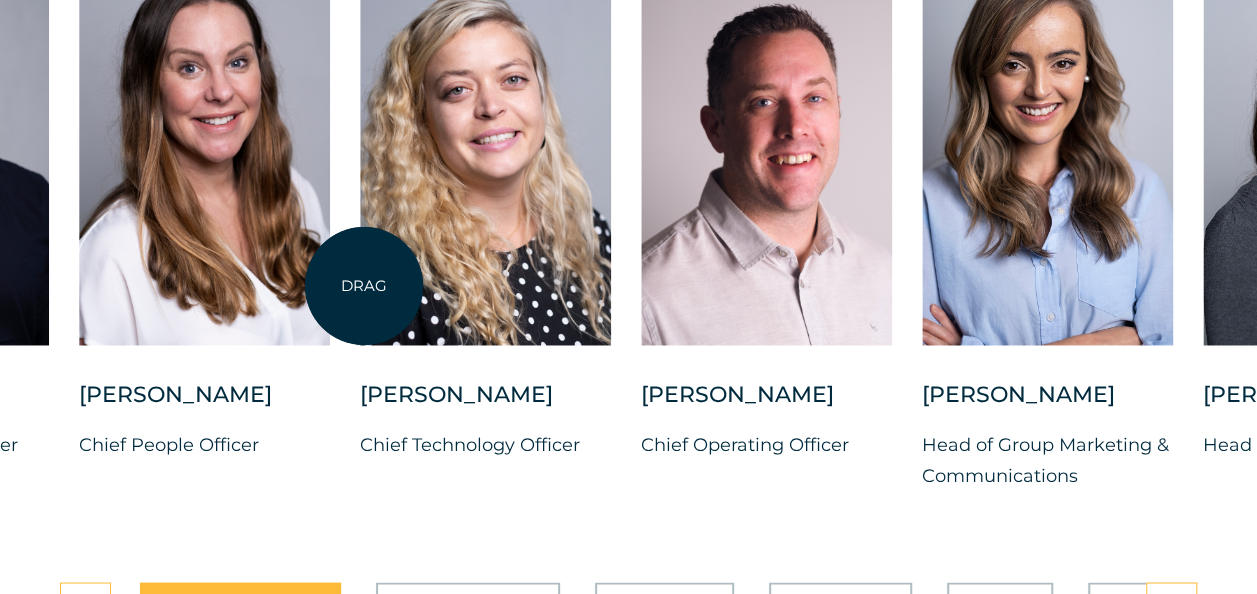 drag, startPoint x: 364, startPoint y: 286, endPoint x: 877, endPoint y: 268, distance: 513.3157 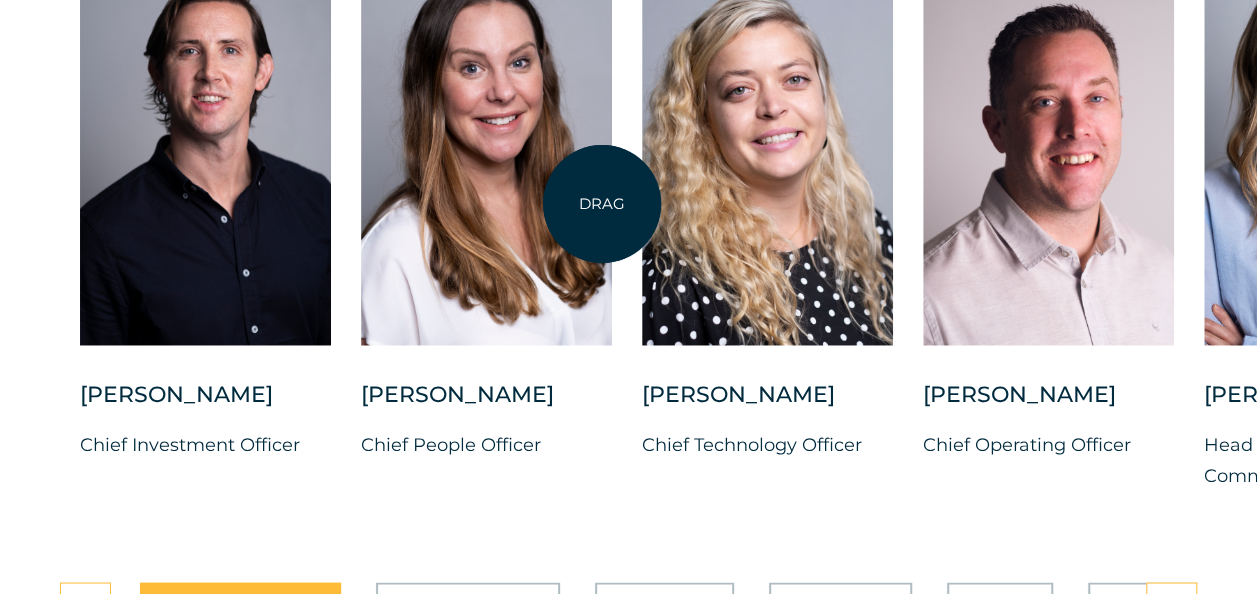 drag, startPoint x: 854, startPoint y: 200, endPoint x: 601, endPoint y: 204, distance: 253.03162 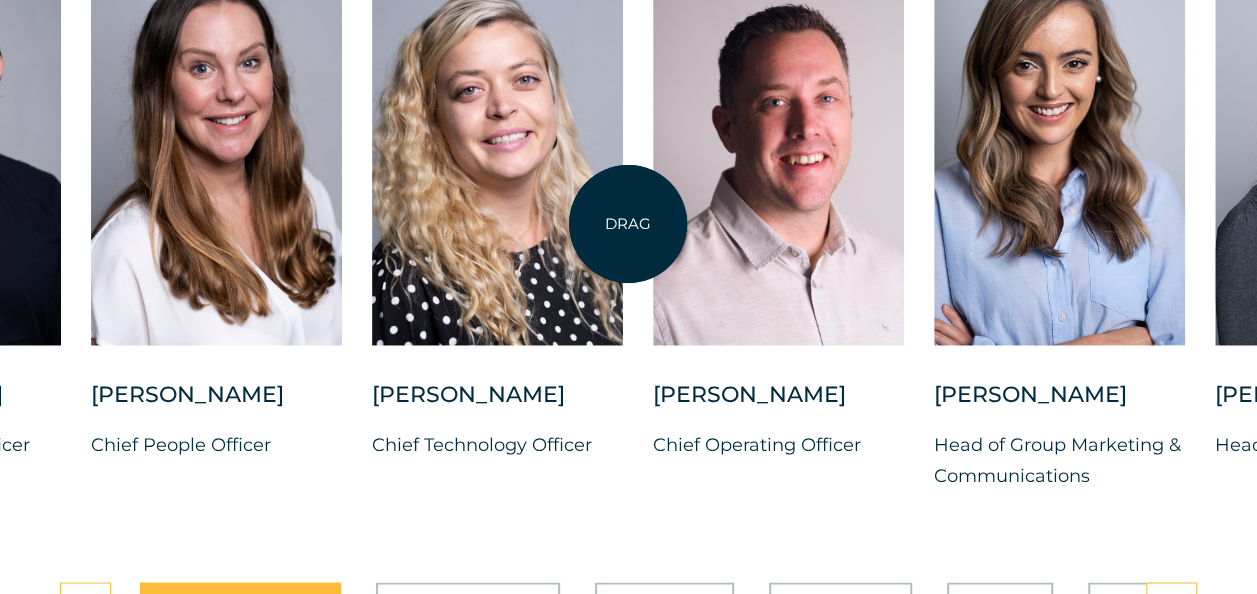 drag, startPoint x: 746, startPoint y: 221, endPoint x: 628, endPoint y: 224, distance: 118.03813 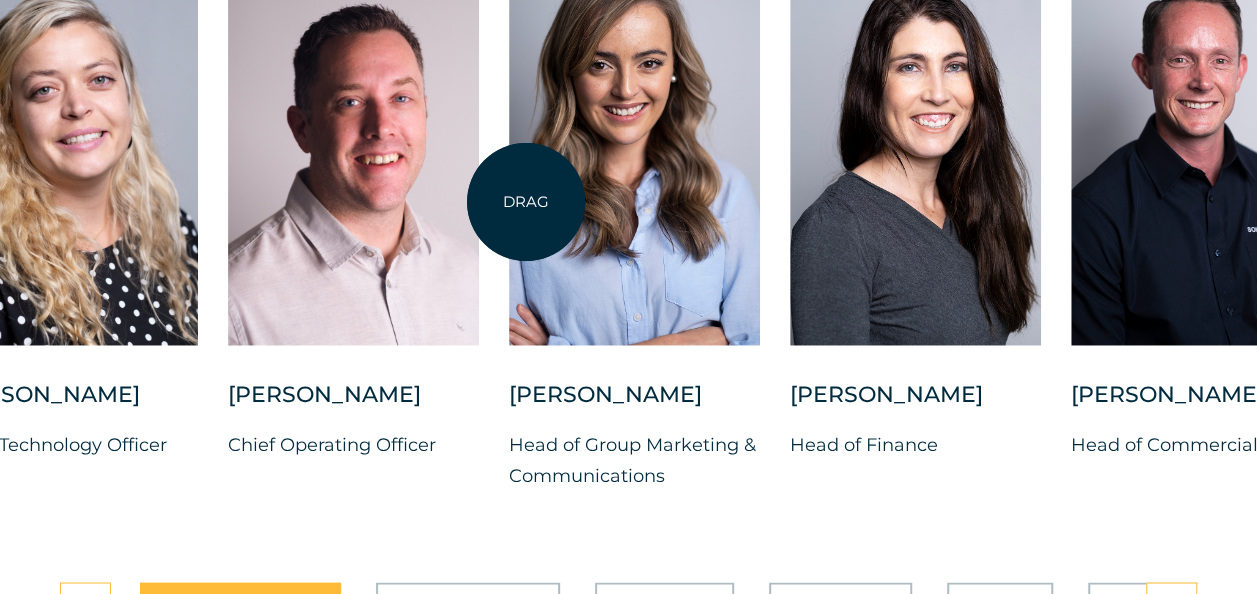 drag, startPoint x: 940, startPoint y: 189, endPoint x: 520, endPoint y: 202, distance: 420.20114 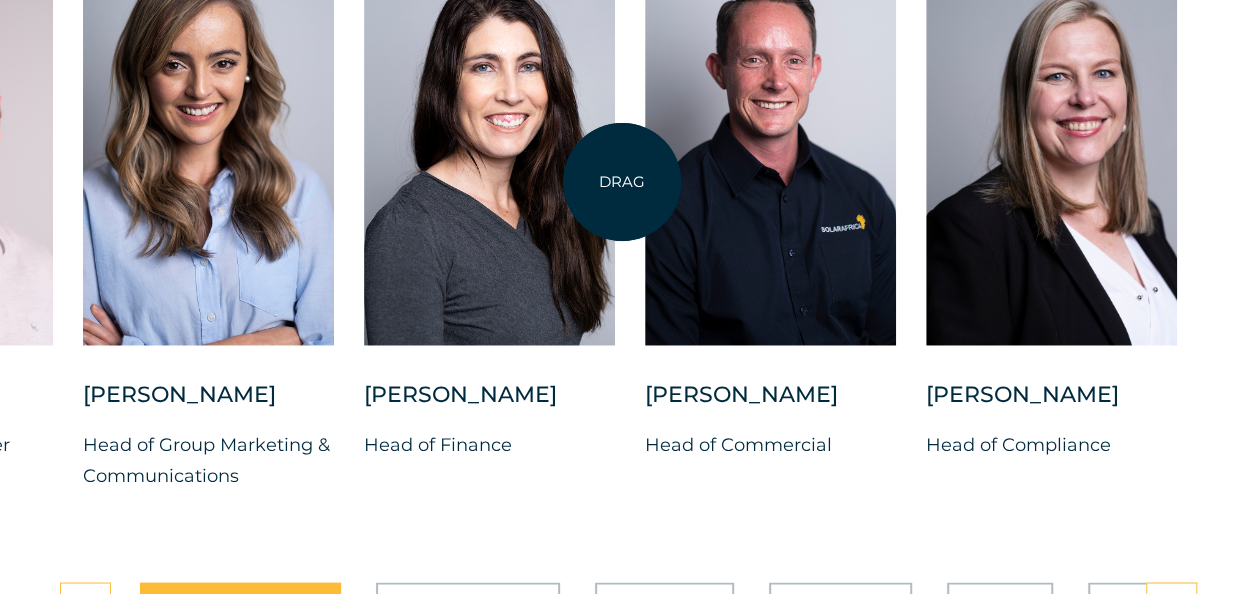 drag, startPoint x: 900, startPoint y: 174, endPoint x: 622, endPoint y: 182, distance: 278.11508 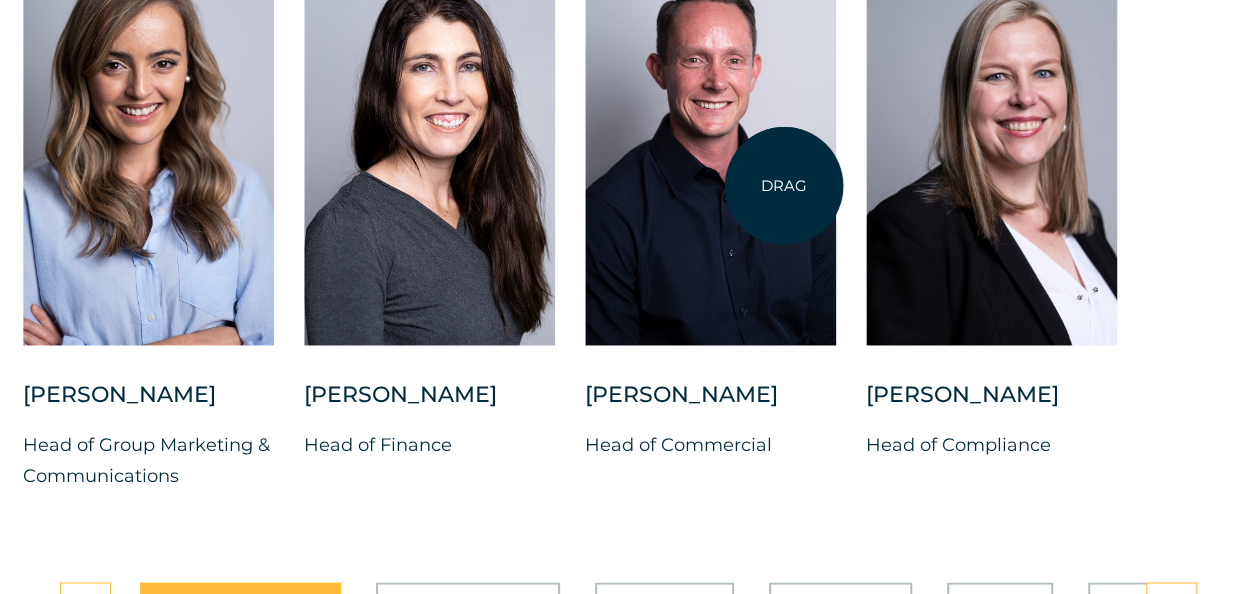 drag, startPoint x: 1058, startPoint y: 182, endPoint x: 784, endPoint y: 186, distance: 274.0292 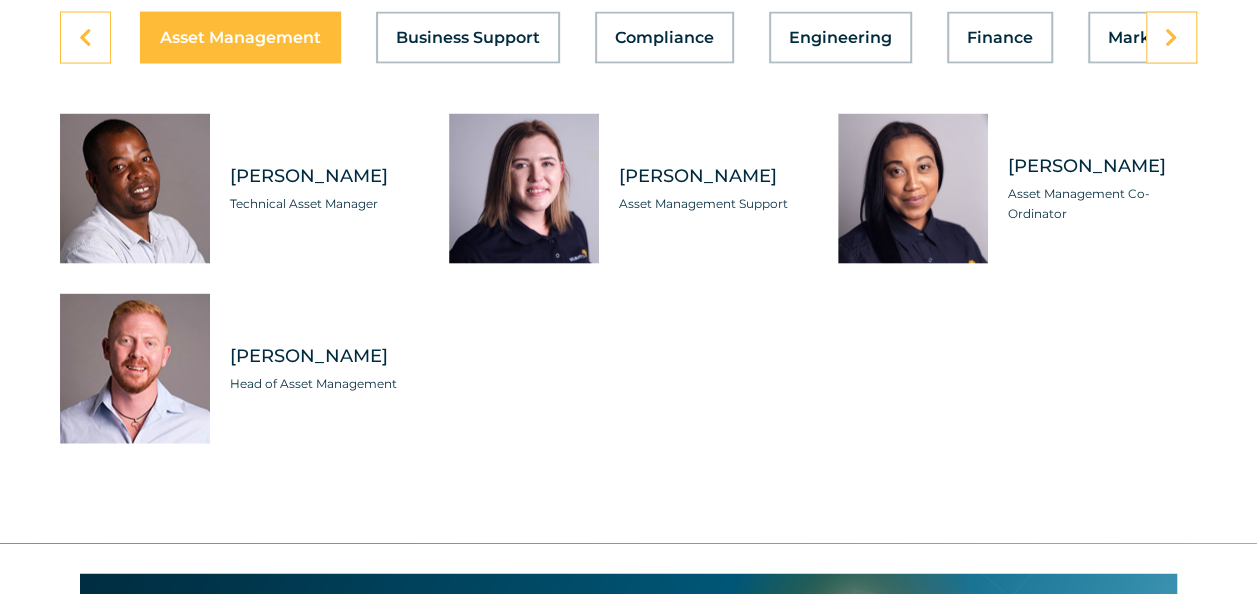 scroll, scrollTop: 5800, scrollLeft: 0, axis: vertical 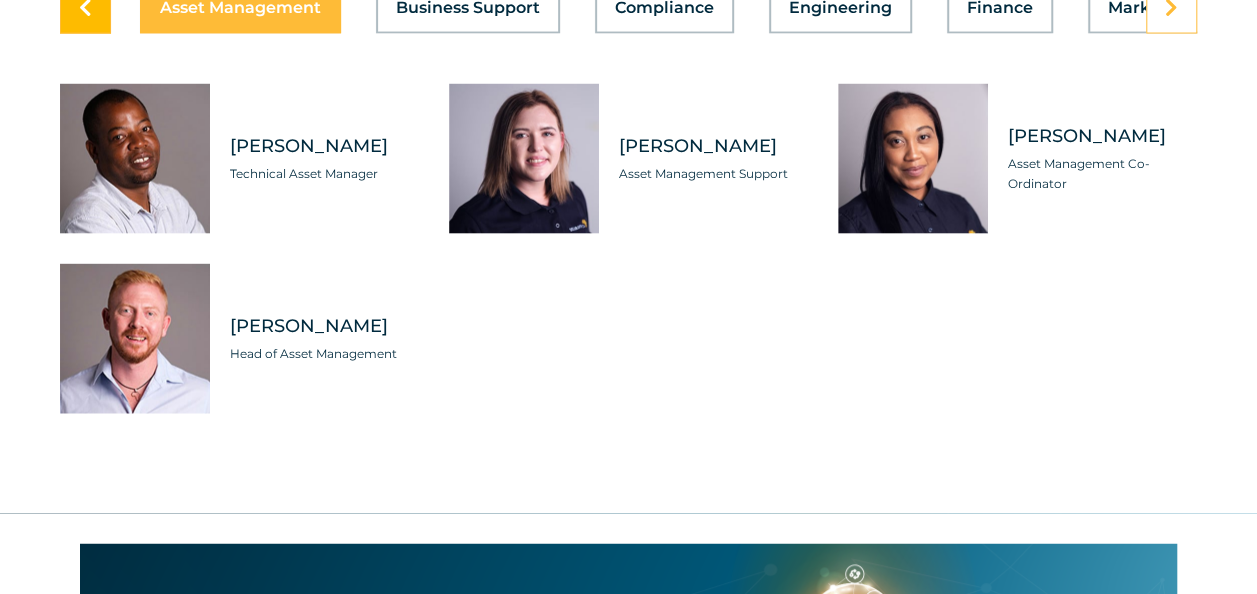 click at bounding box center (85, 8) 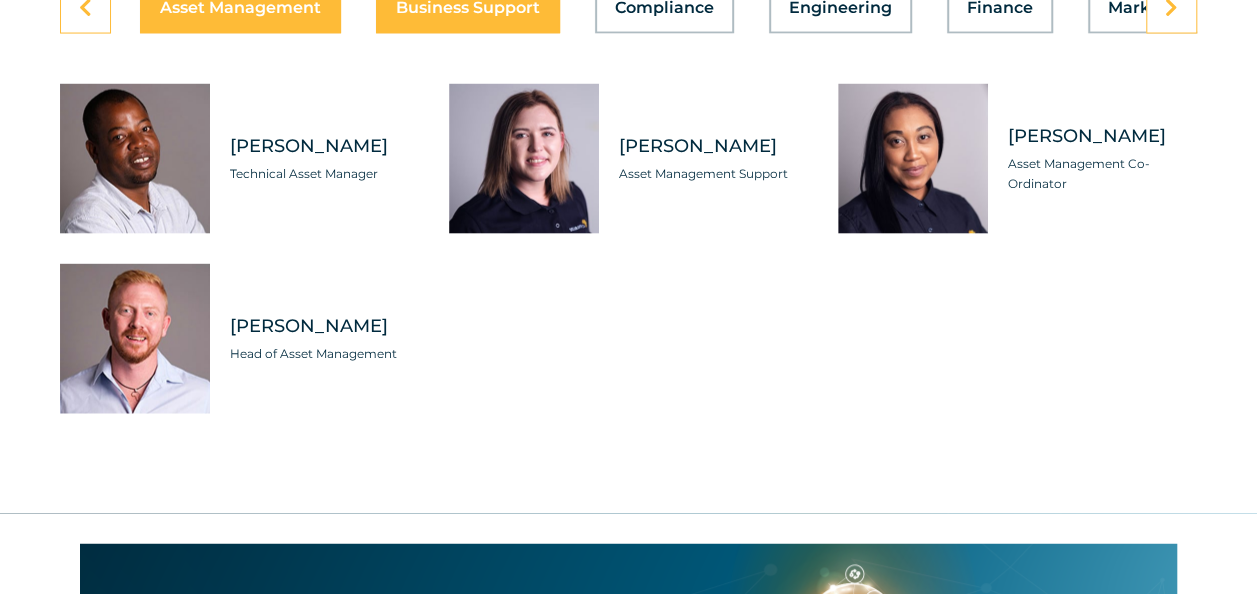 click on "Business Support" at bounding box center (468, 8) 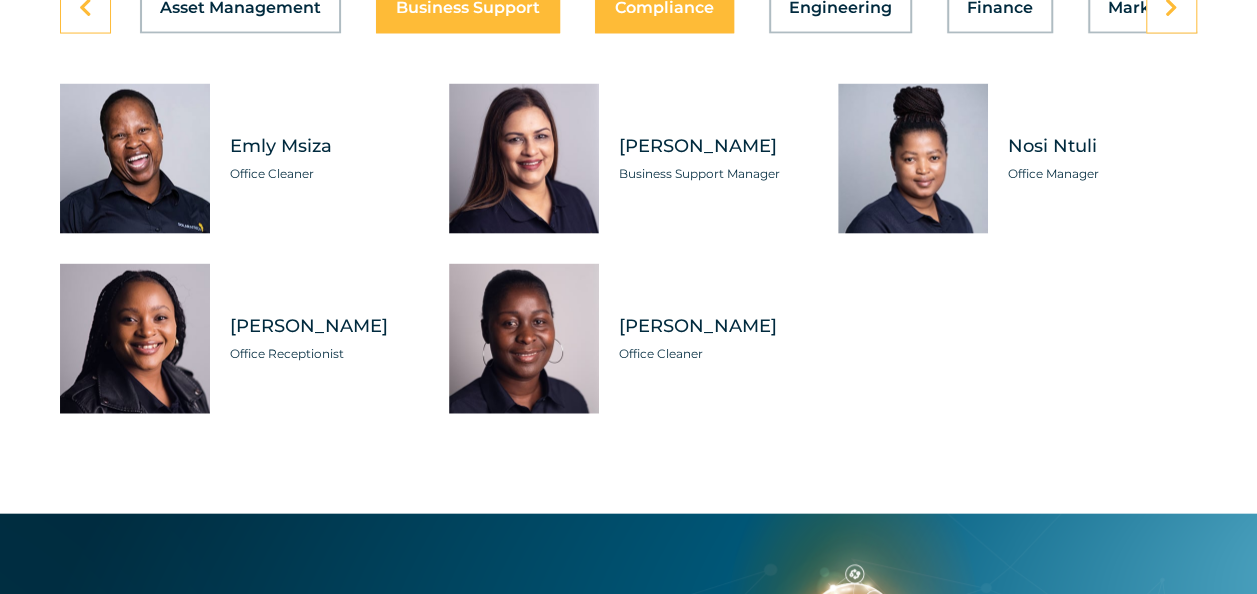 click on "Compliance" at bounding box center (664, 8) 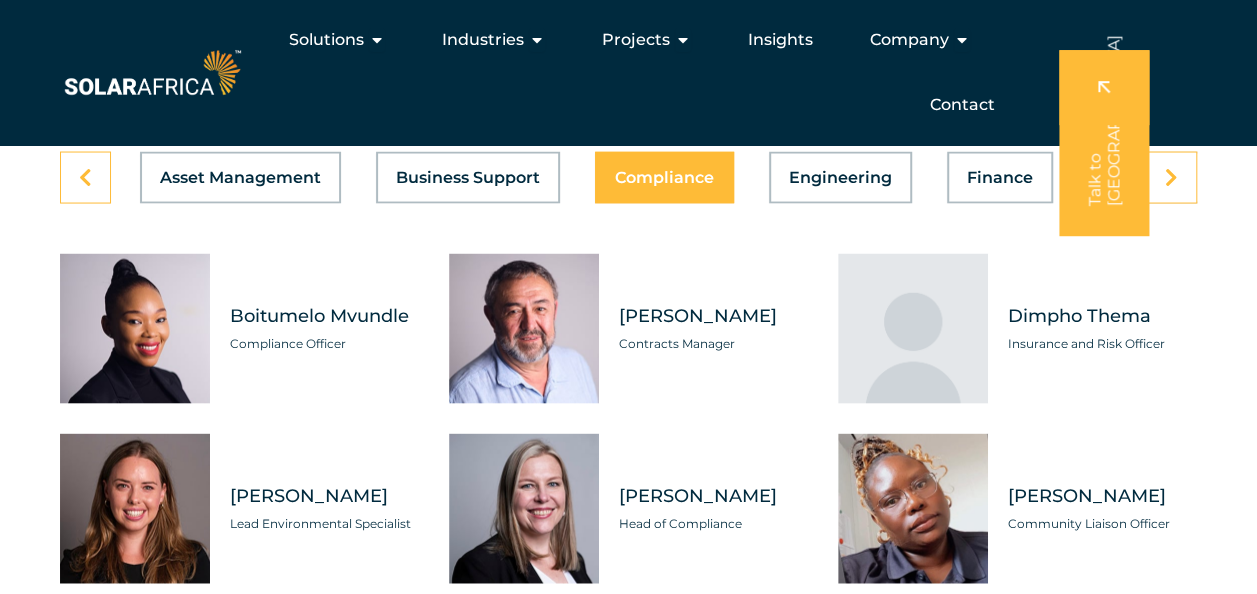 scroll, scrollTop: 5600, scrollLeft: 0, axis: vertical 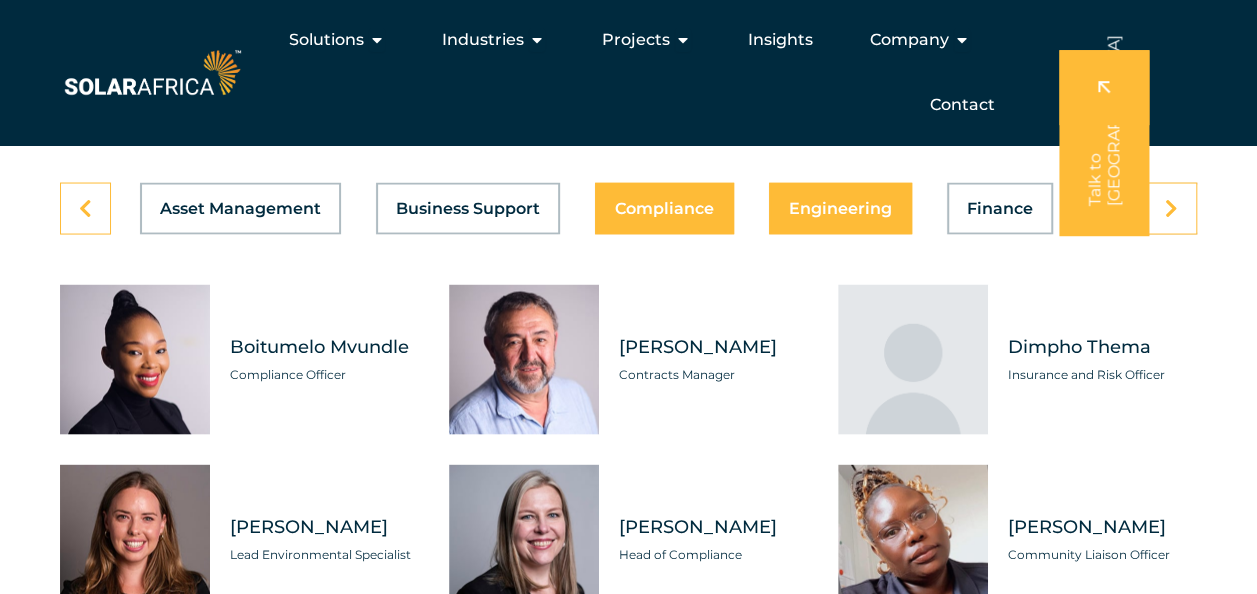 click on "Engineering" at bounding box center (840, 208) 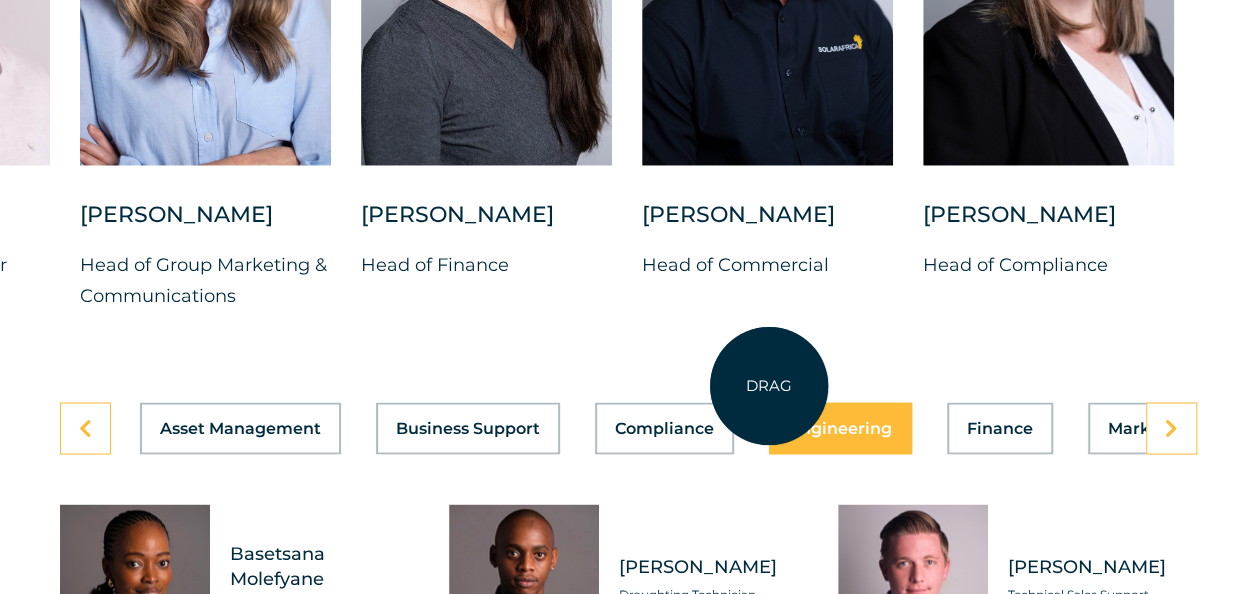 scroll, scrollTop: 5500, scrollLeft: 0, axis: vertical 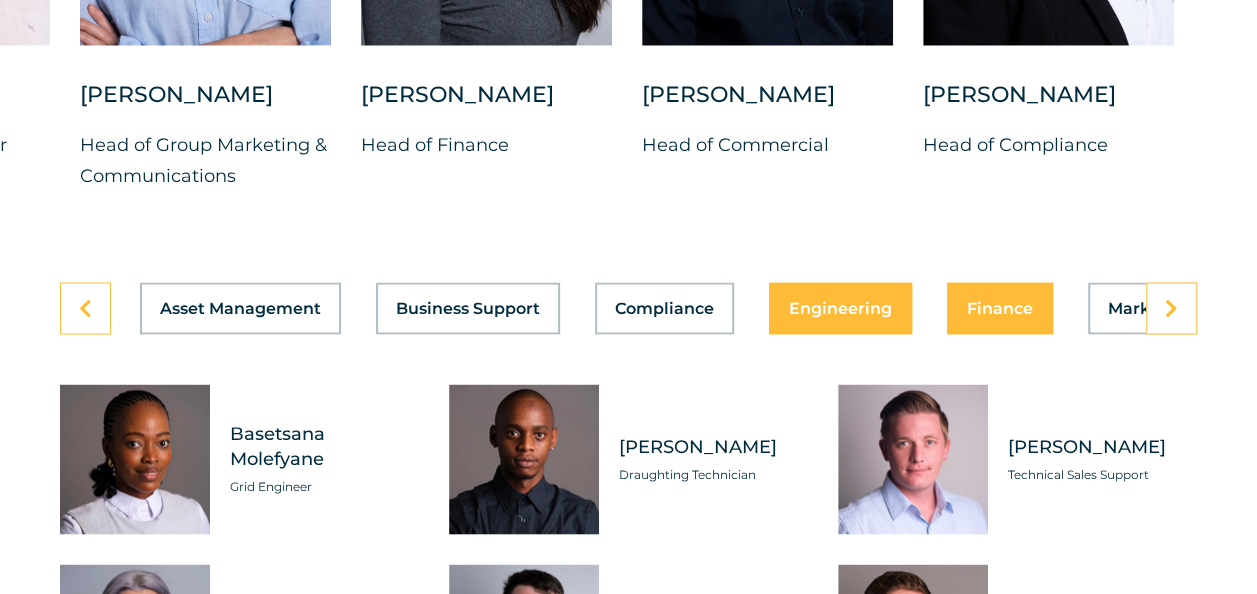 click on "Finance" at bounding box center (1000, 308) 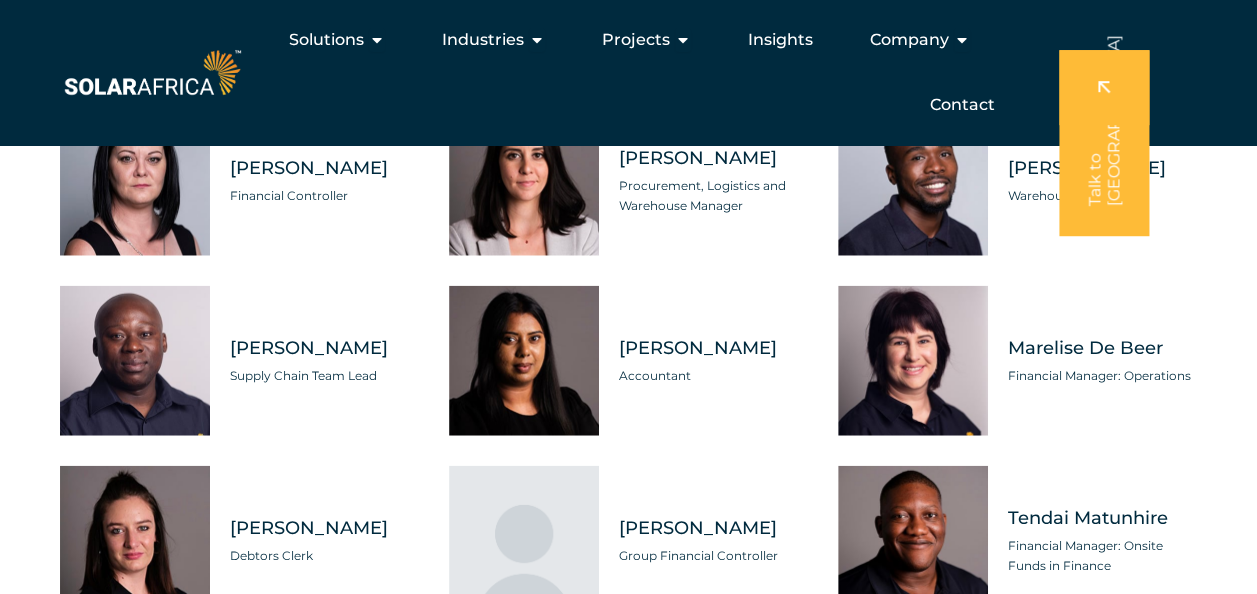 scroll, scrollTop: 5900, scrollLeft: 0, axis: vertical 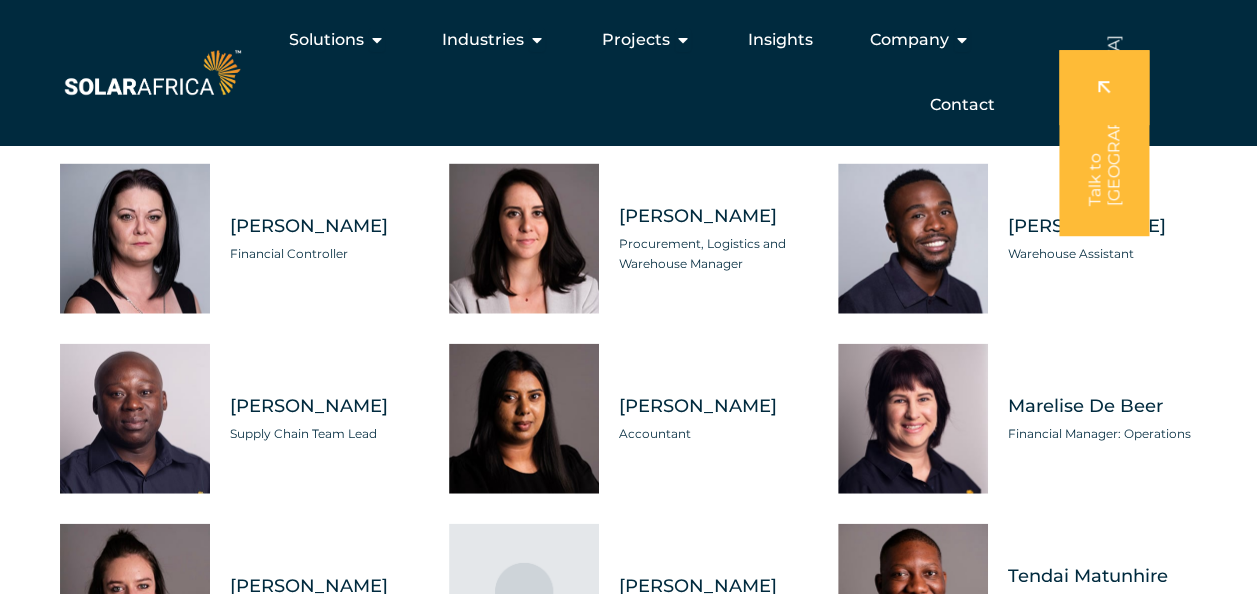 drag, startPoint x: 754, startPoint y: 443, endPoint x: 614, endPoint y: 440, distance: 140.03214 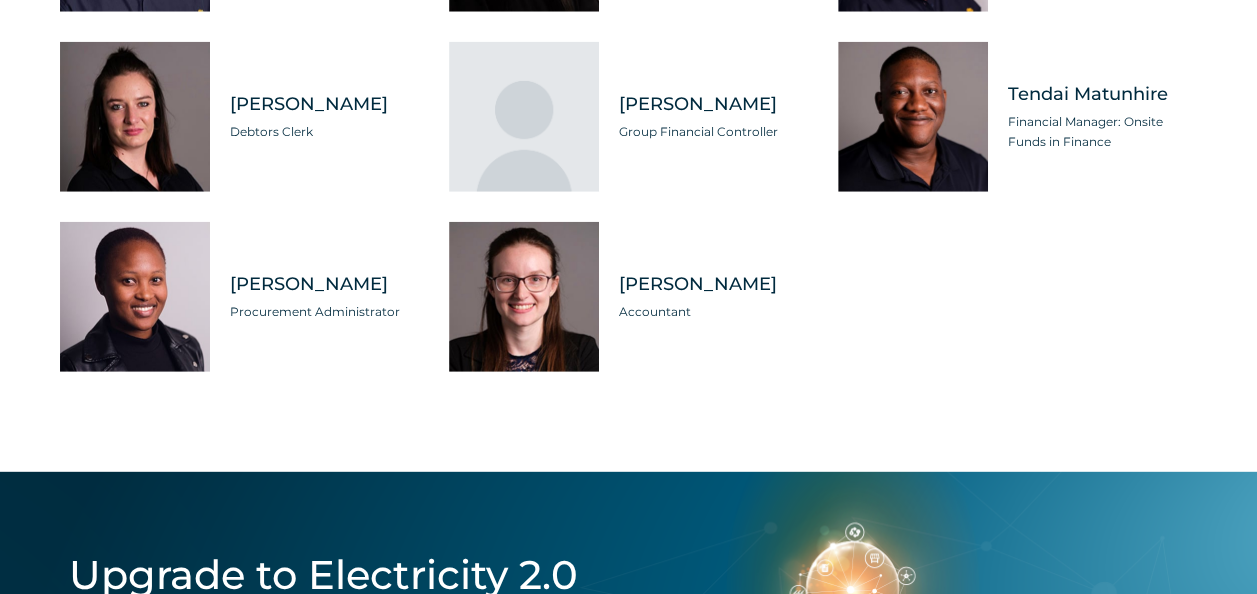 scroll, scrollTop: 6400, scrollLeft: 0, axis: vertical 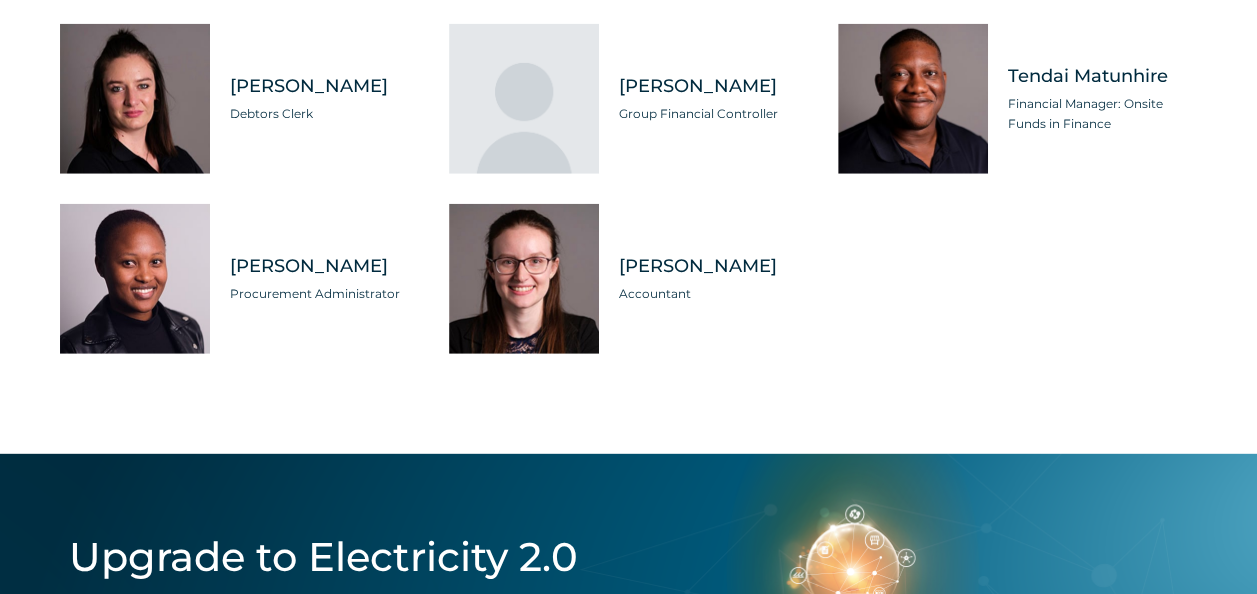 drag, startPoint x: 803, startPoint y: 303, endPoint x: 624, endPoint y: 310, distance: 179.13683 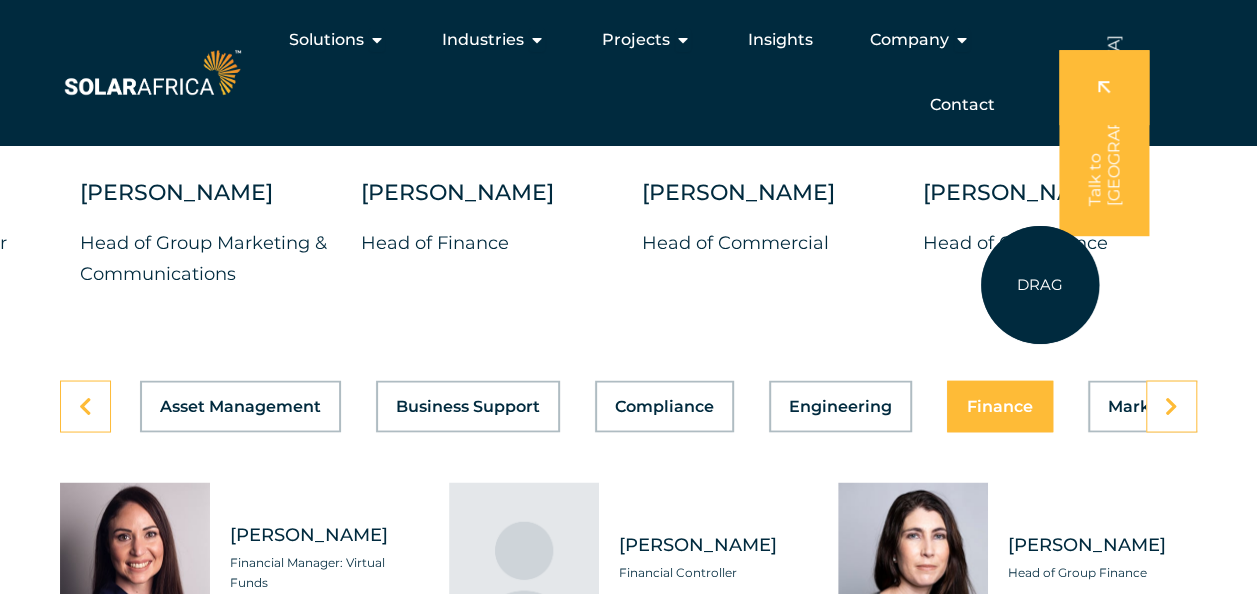 scroll, scrollTop: 5400, scrollLeft: 0, axis: vertical 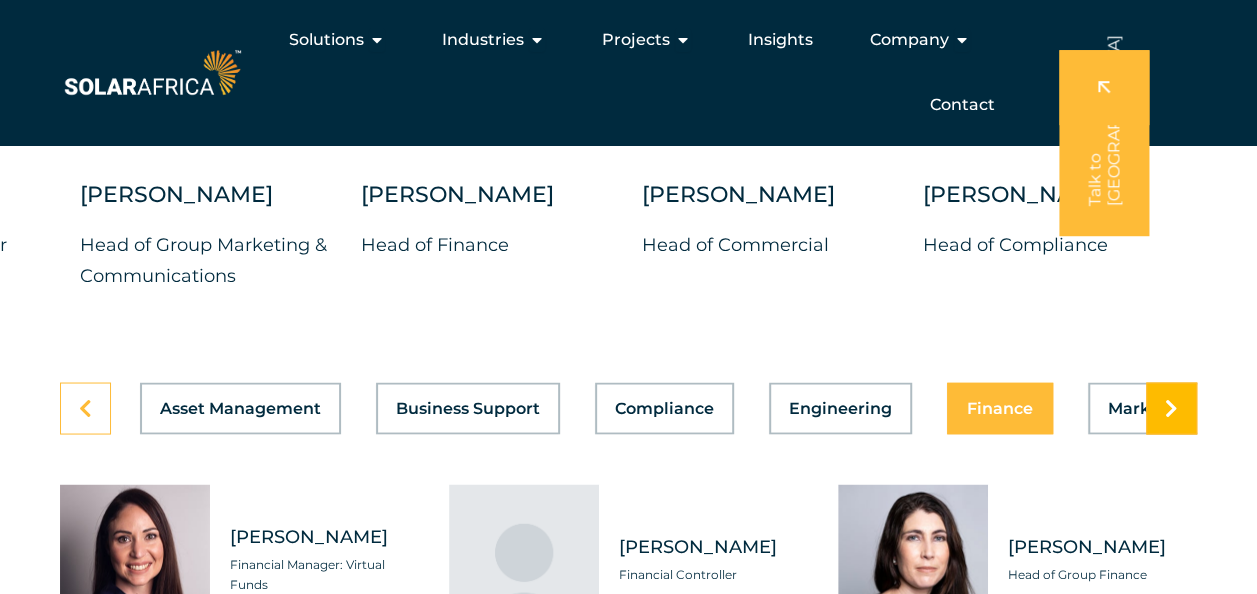 click at bounding box center [1171, 408] 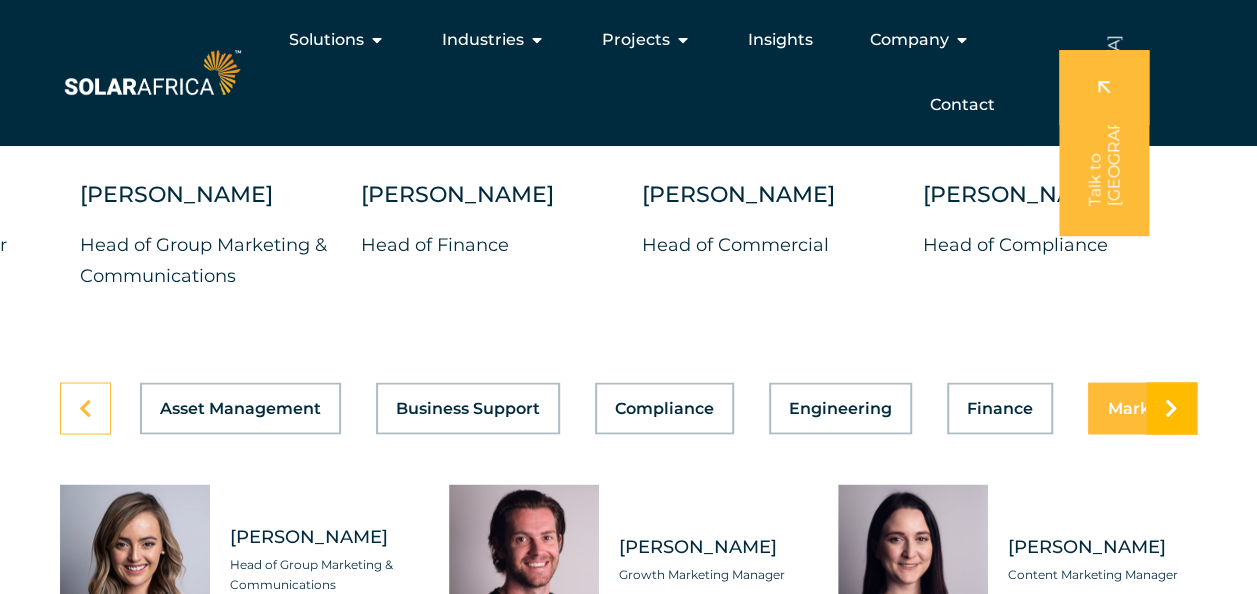 click at bounding box center (1171, 408) 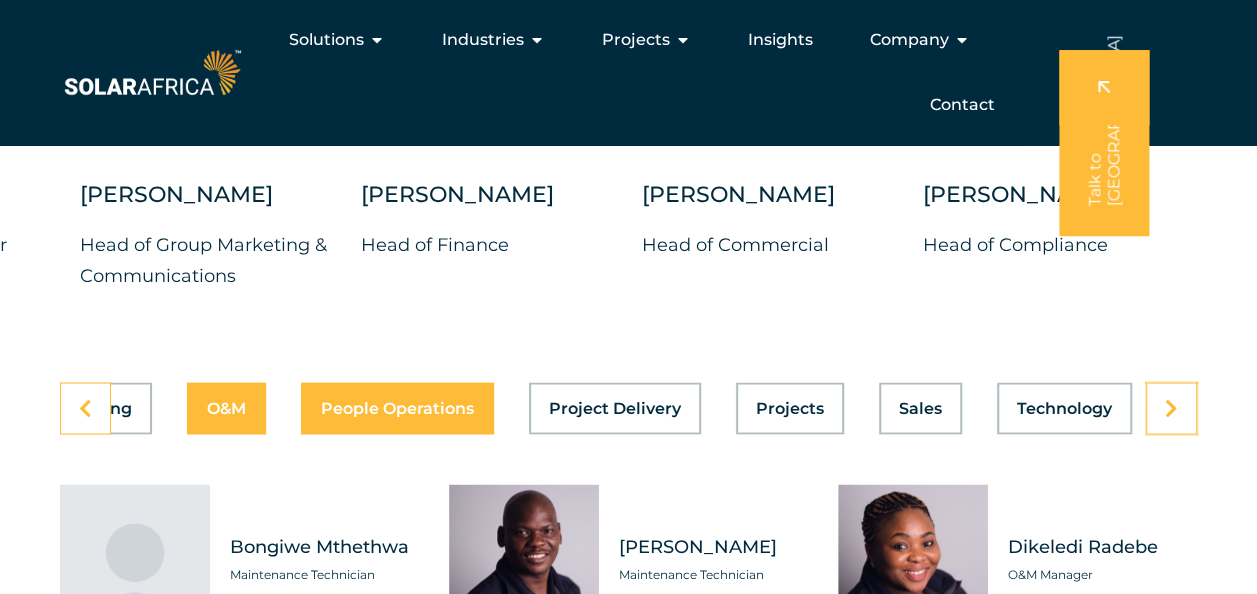 scroll, scrollTop: 0, scrollLeft: 1073, axis: horizontal 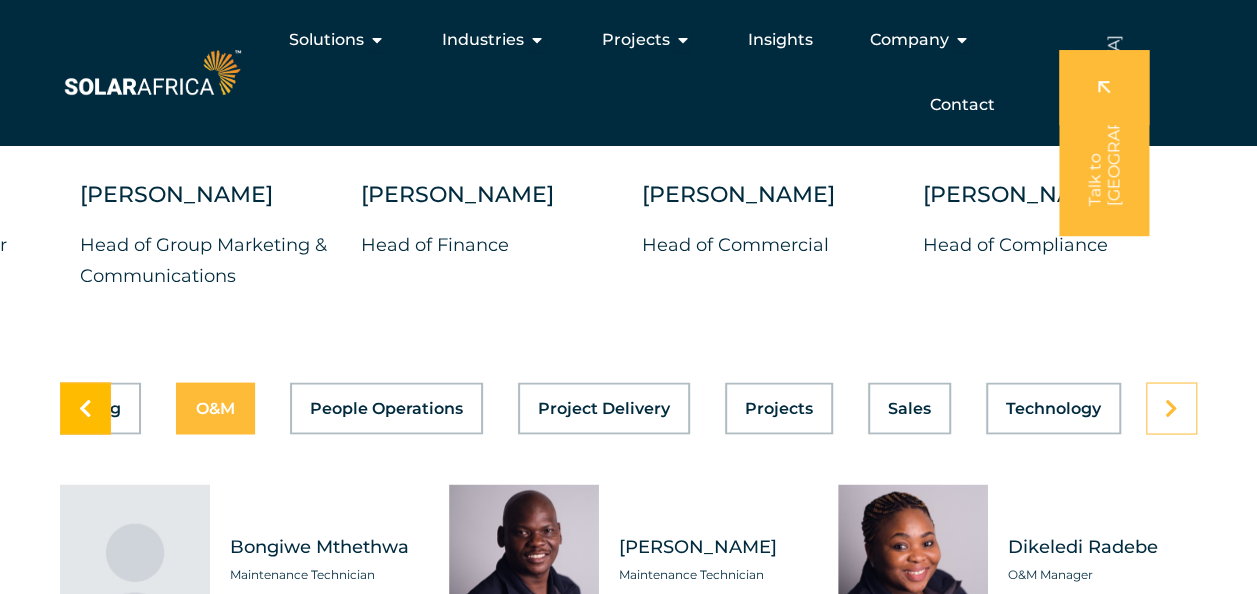 click at bounding box center (85, 408) 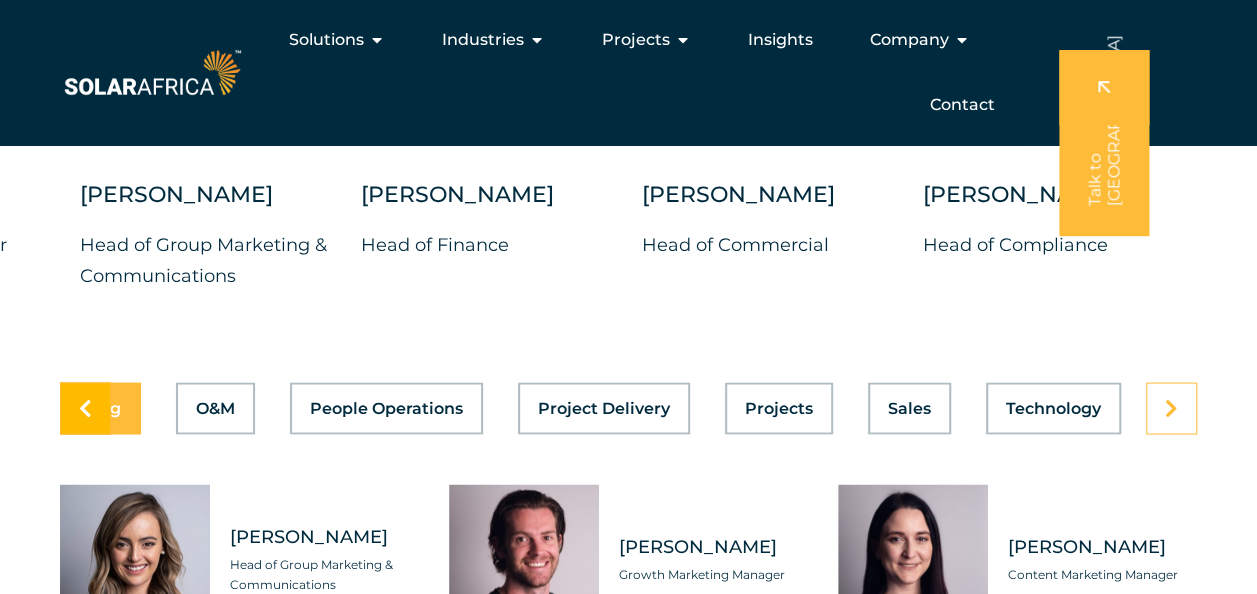 scroll, scrollTop: 0, scrollLeft: 1073, axis: horizontal 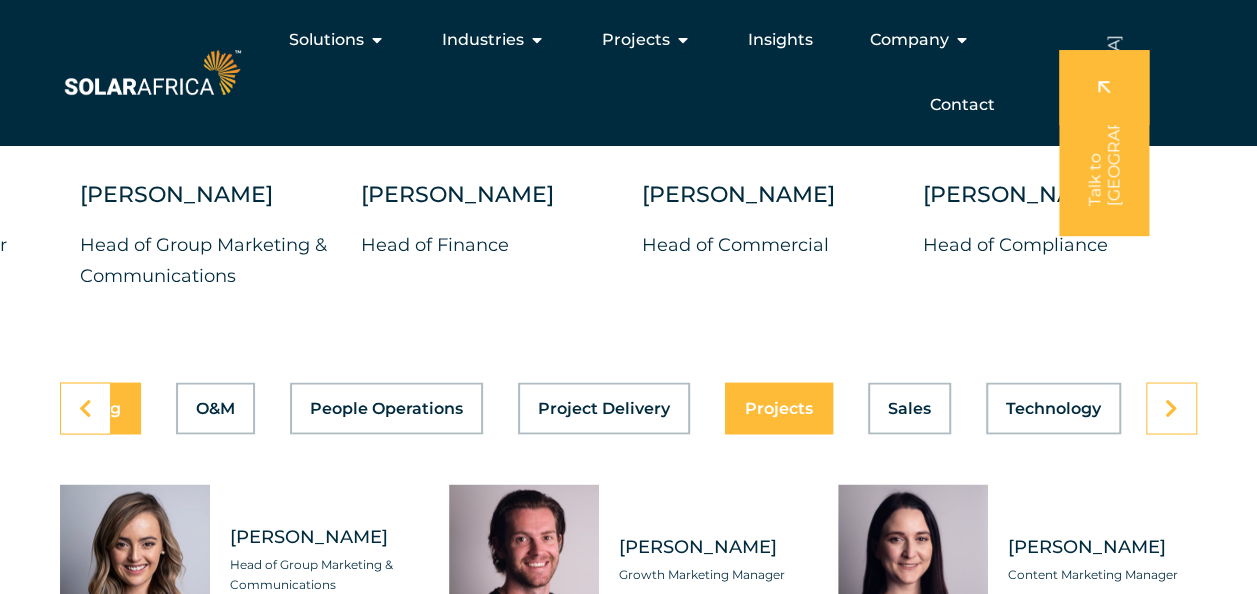 click on "Asset Management
Business Support
Compliance
Engineering
Finance
Marketing
O&M
People Operations
Project Delivery
Projects
Sales
Technology" at bounding box center (628, 408) 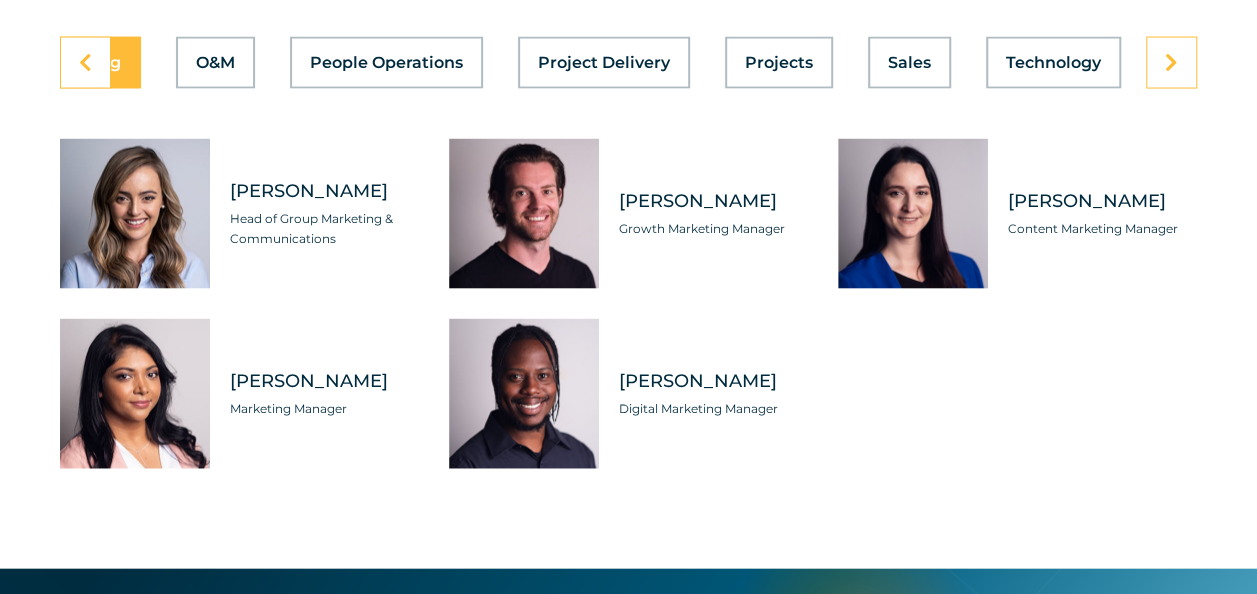 scroll, scrollTop: 5800, scrollLeft: 0, axis: vertical 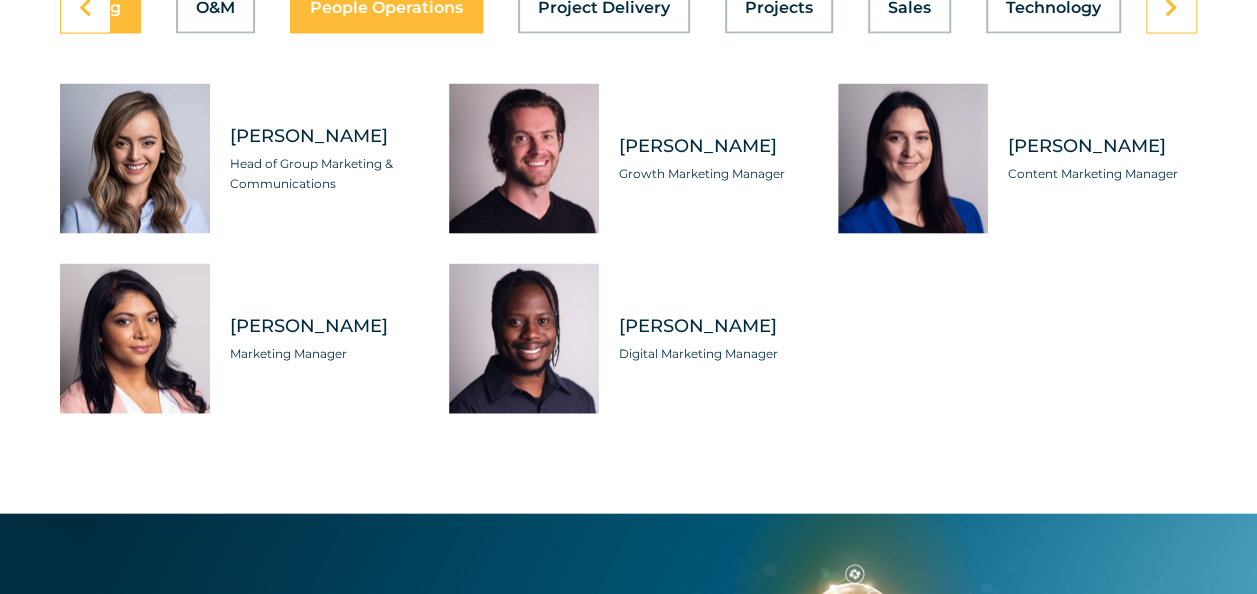 click on "People Operations" at bounding box center [386, 8] 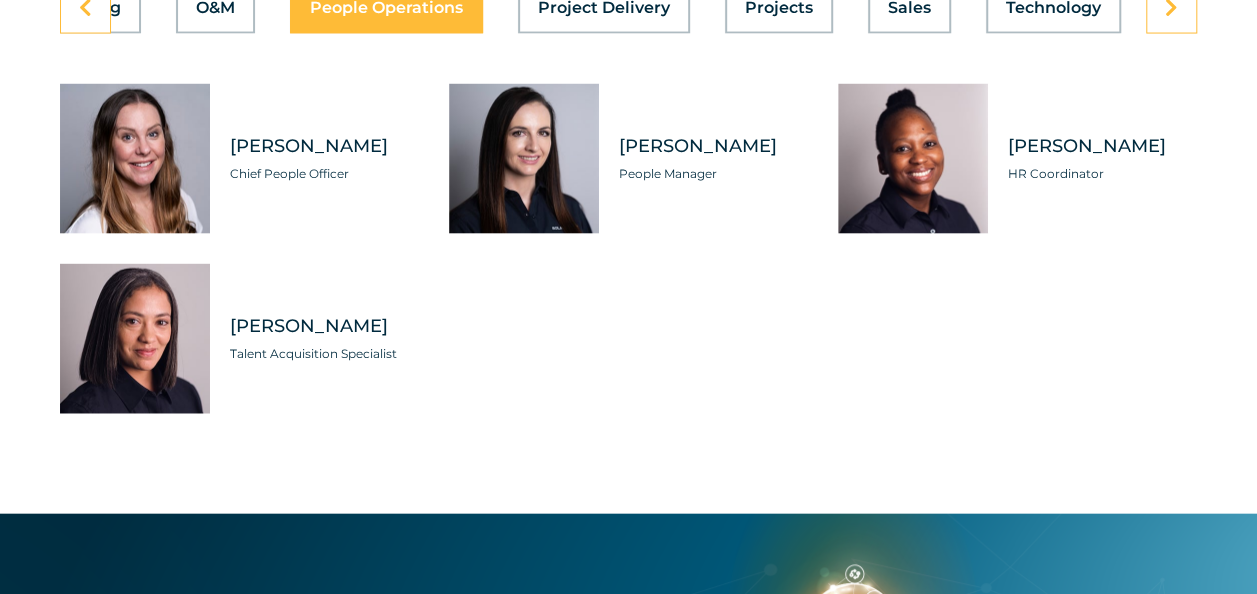 scroll, scrollTop: 0, scrollLeft: 1073, axis: horizontal 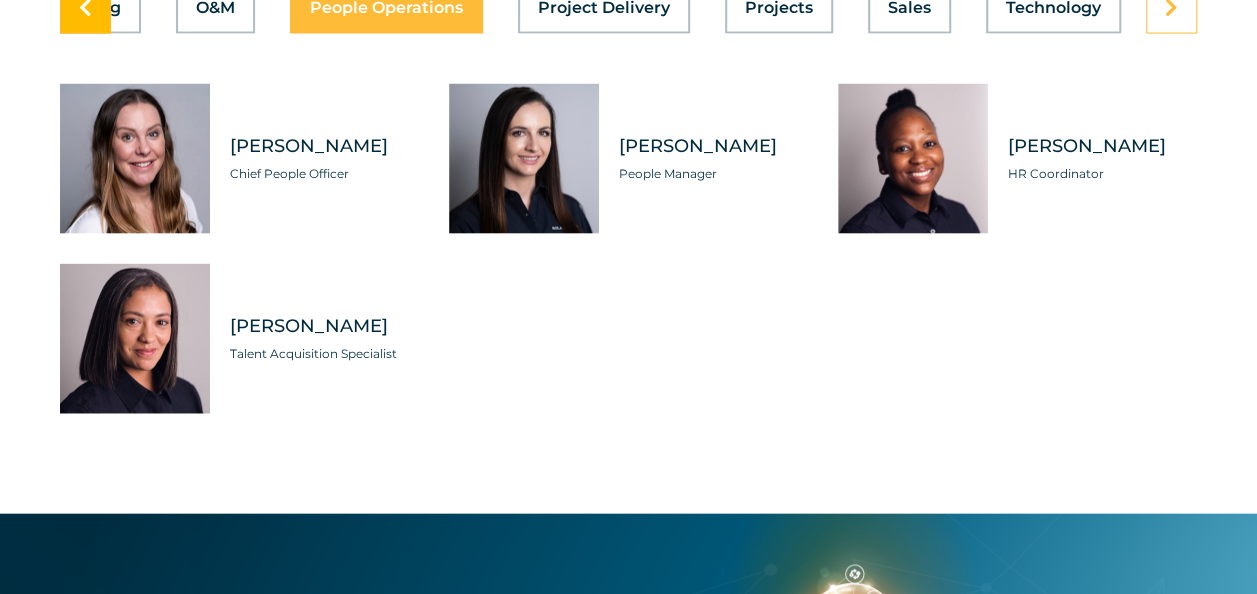 click at bounding box center (85, 8) 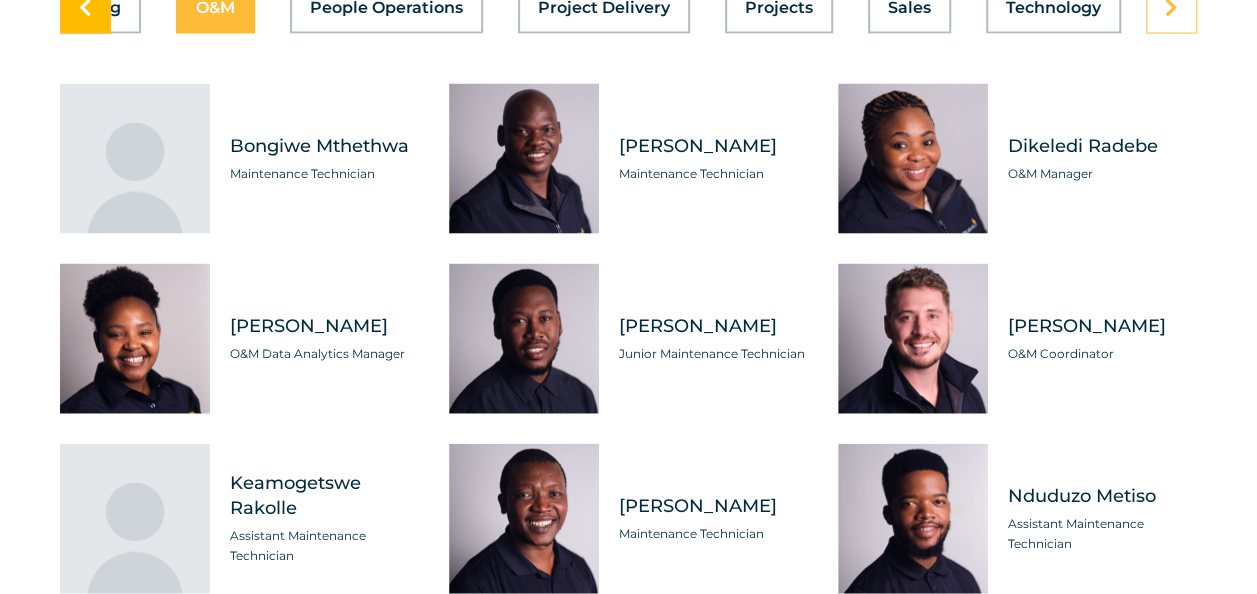scroll, scrollTop: 0, scrollLeft: 1073, axis: horizontal 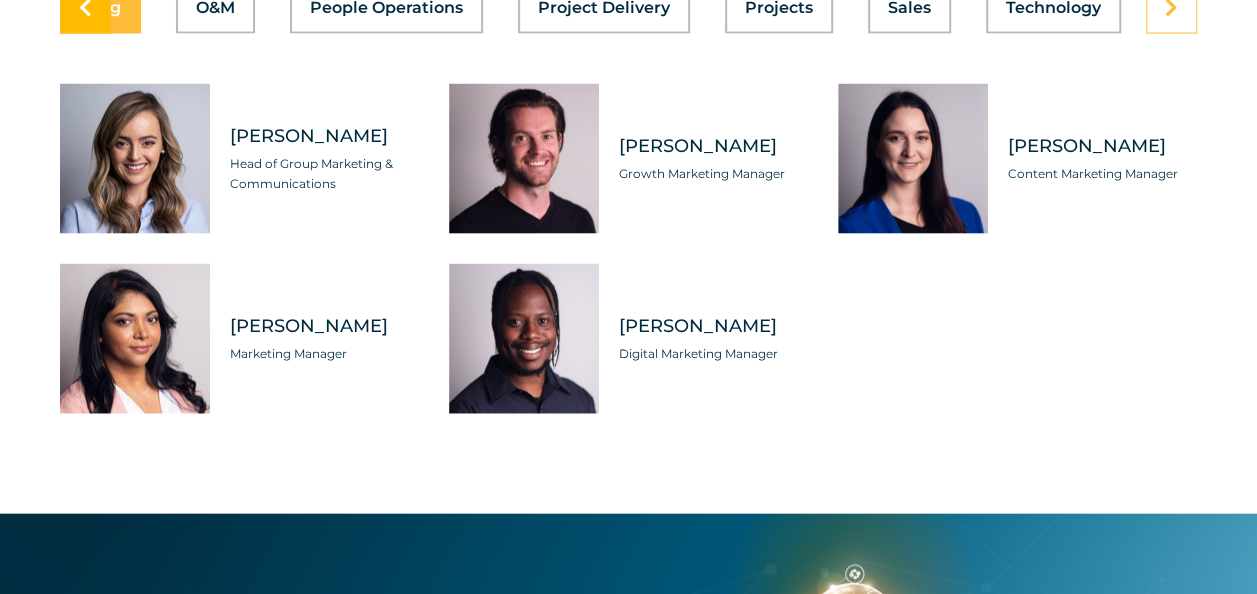 click at bounding box center (85, 8) 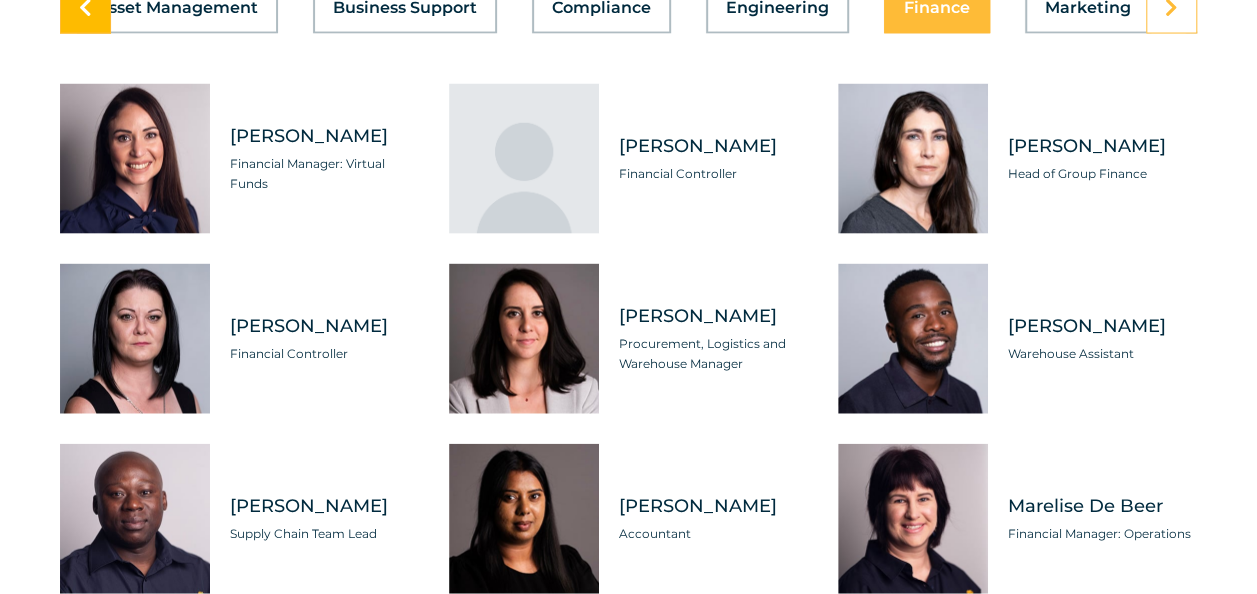 scroll, scrollTop: 0, scrollLeft: 0, axis: both 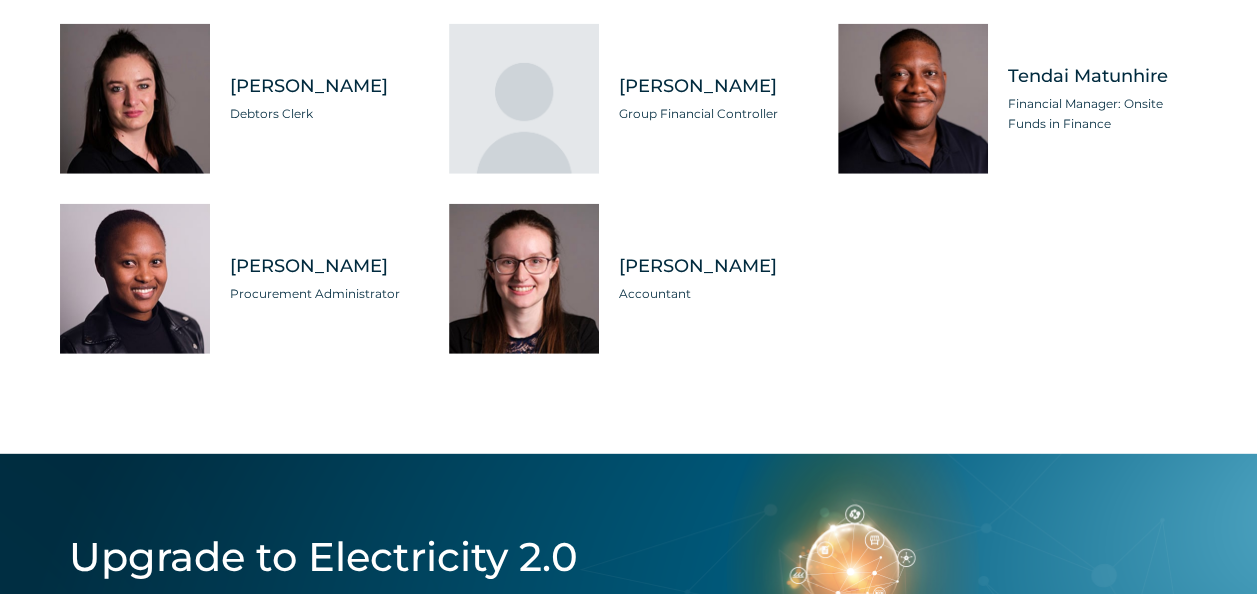 drag, startPoint x: 316, startPoint y: 328, endPoint x: 230, endPoint y: 302, distance: 89.84431 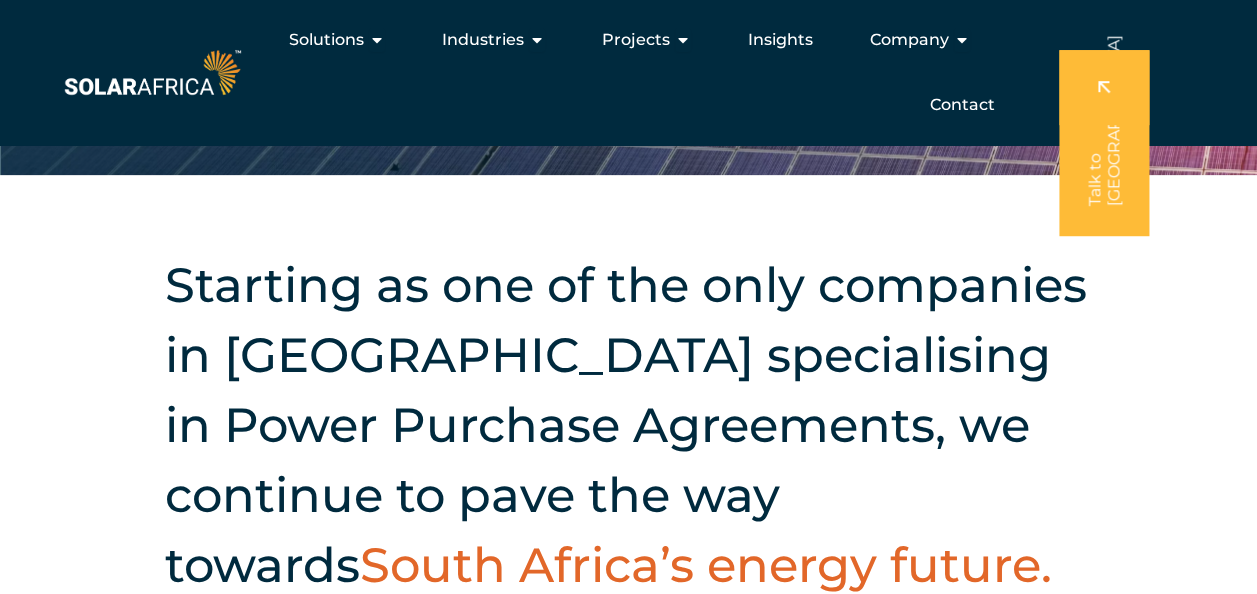 scroll, scrollTop: 0, scrollLeft: 0, axis: both 